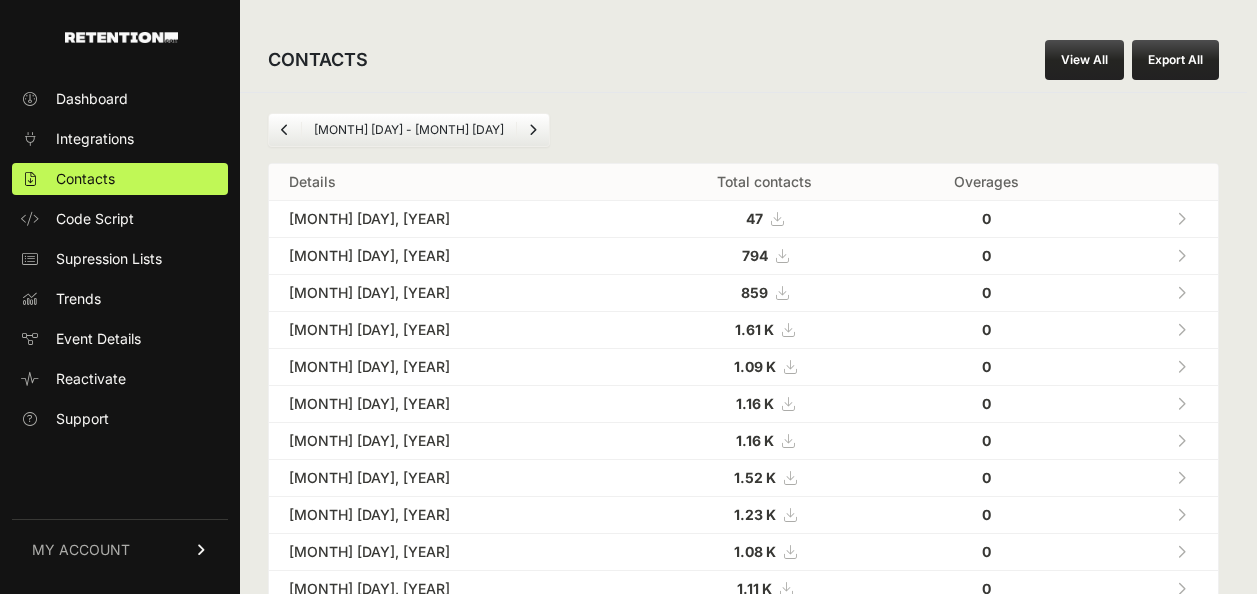 scroll, scrollTop: 200, scrollLeft: 0, axis: vertical 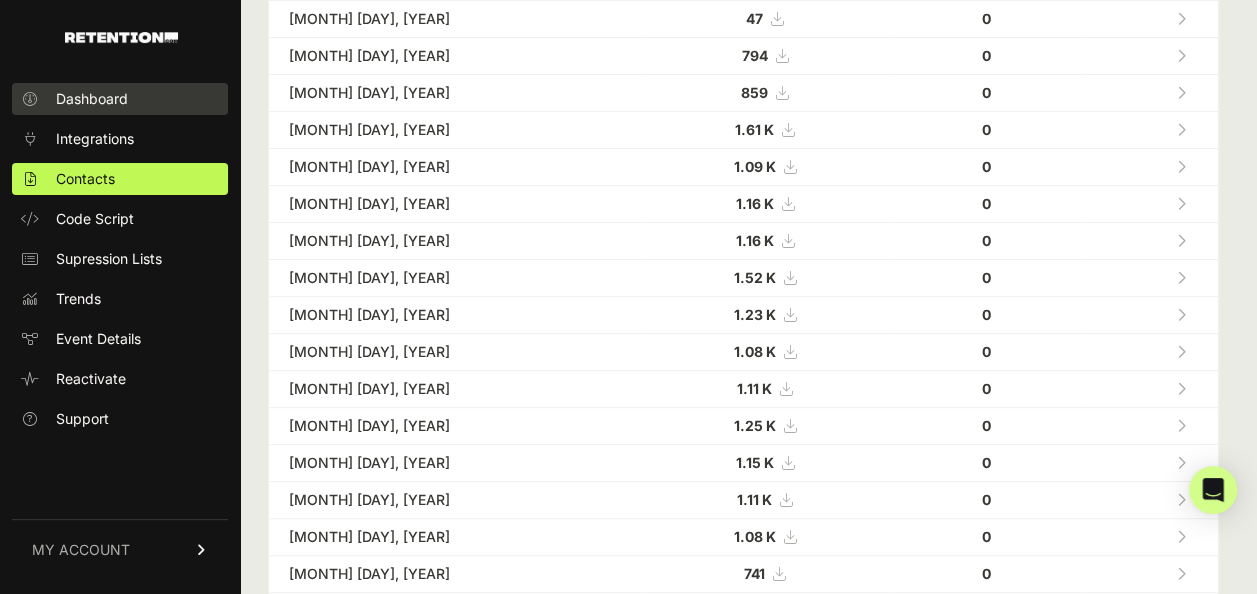 click on "Dashboard" at bounding box center [120, 99] 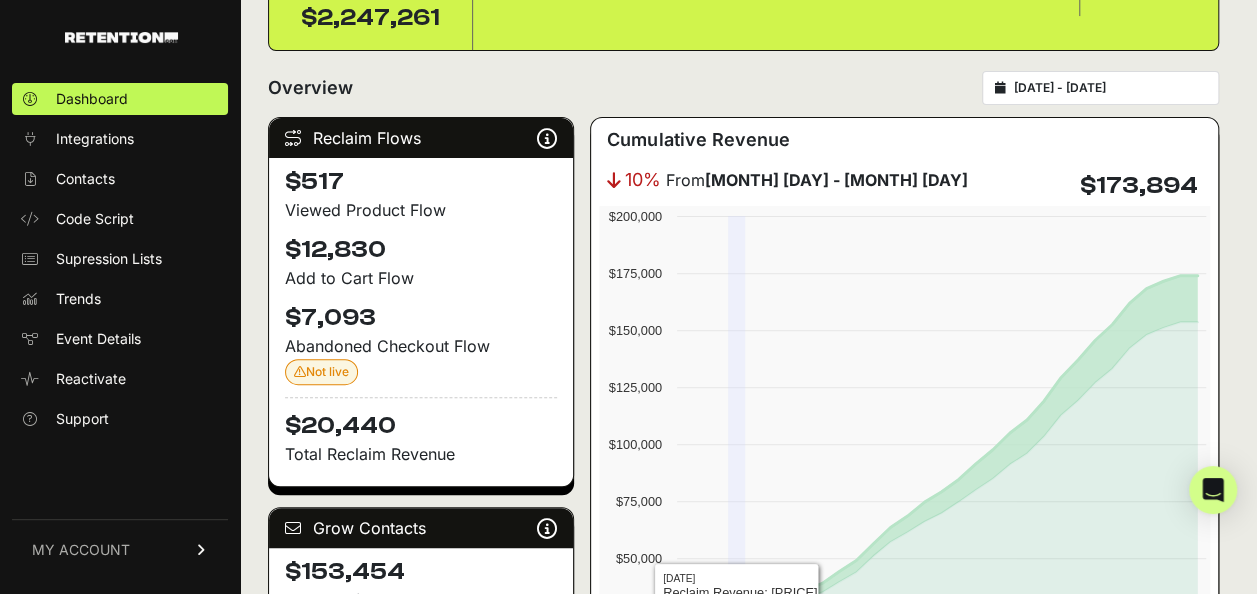 scroll, scrollTop: 0, scrollLeft: 0, axis: both 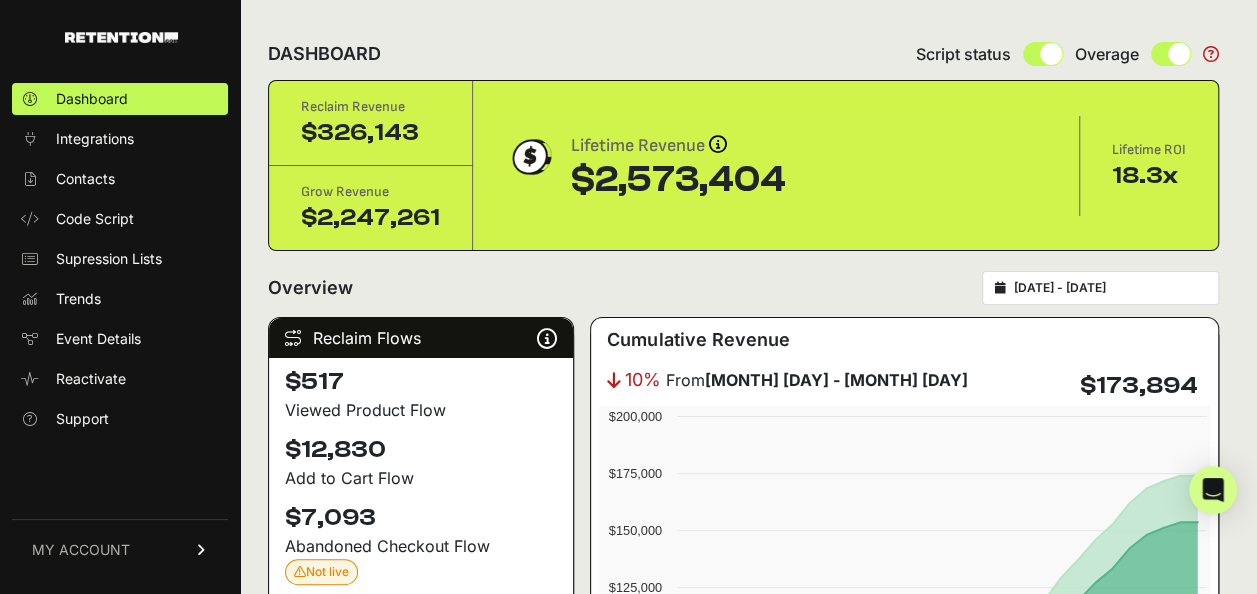 type on "[DATE]" 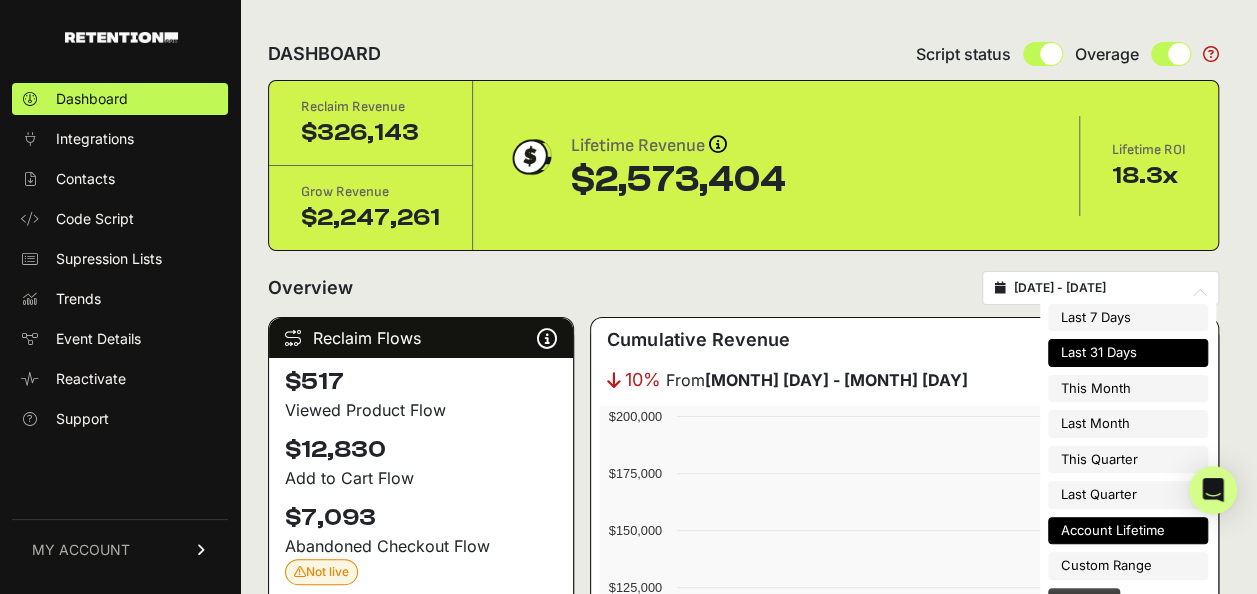 type on "2025-08-01" 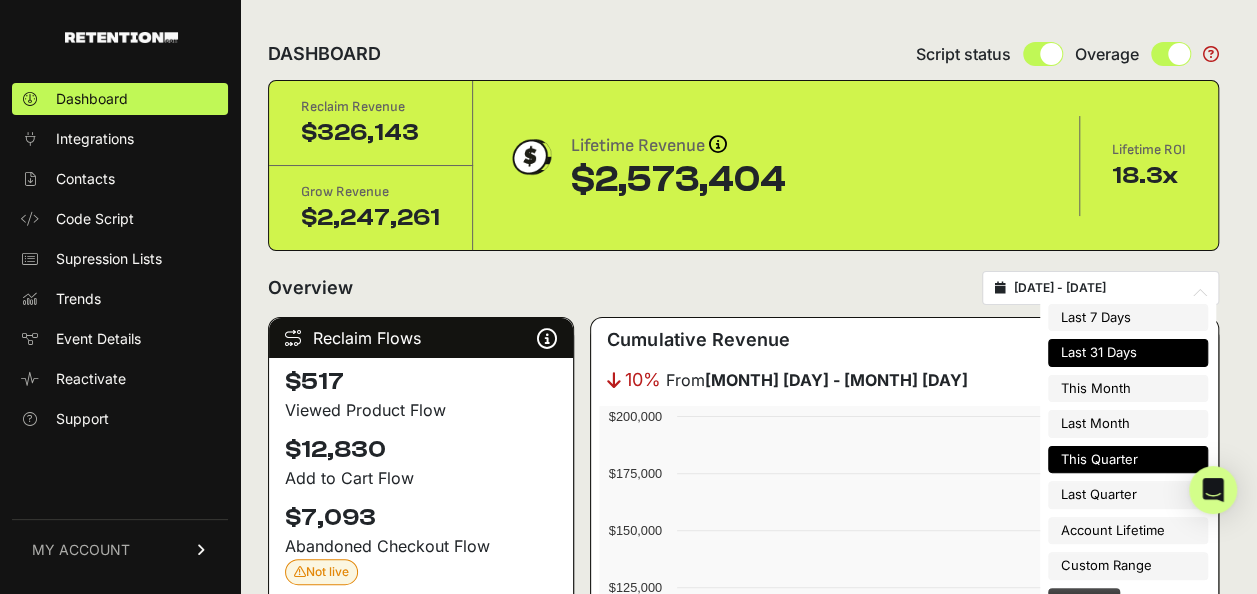 type on "2025-04-01" 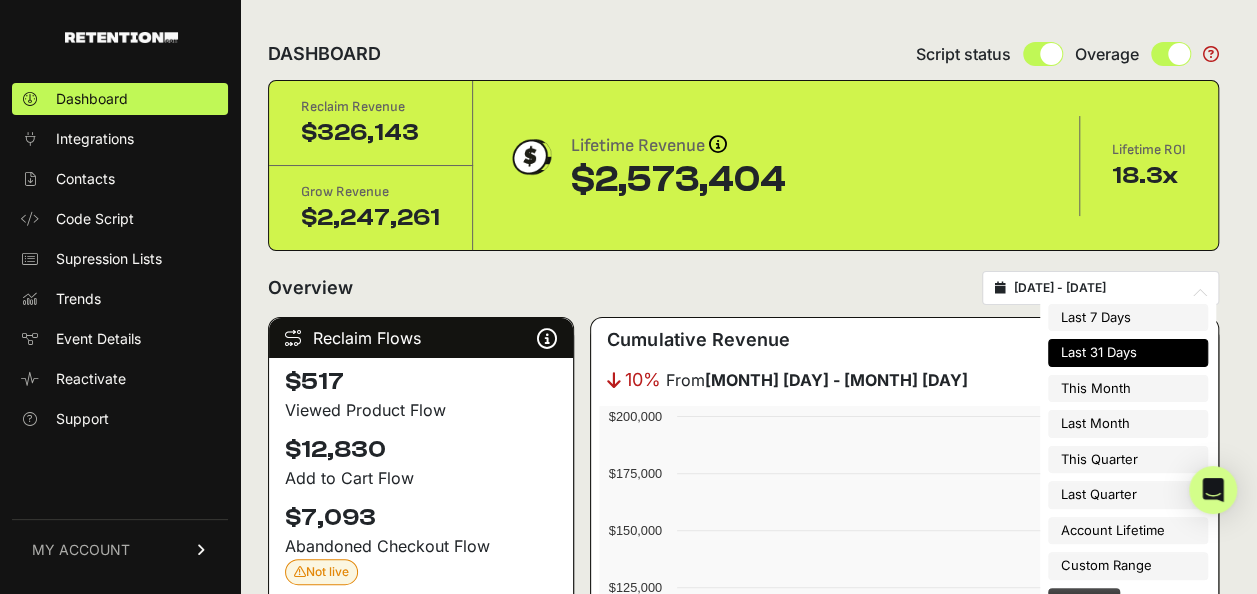 type on "2025-07-06" 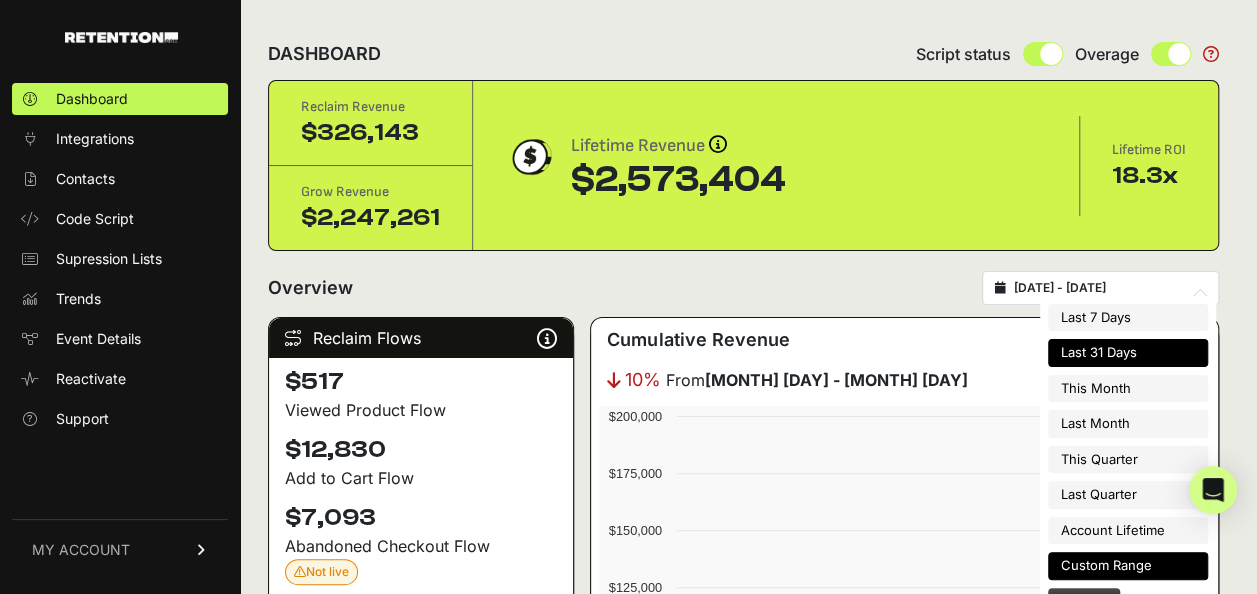 click on "Custom Range" at bounding box center [1128, 566] 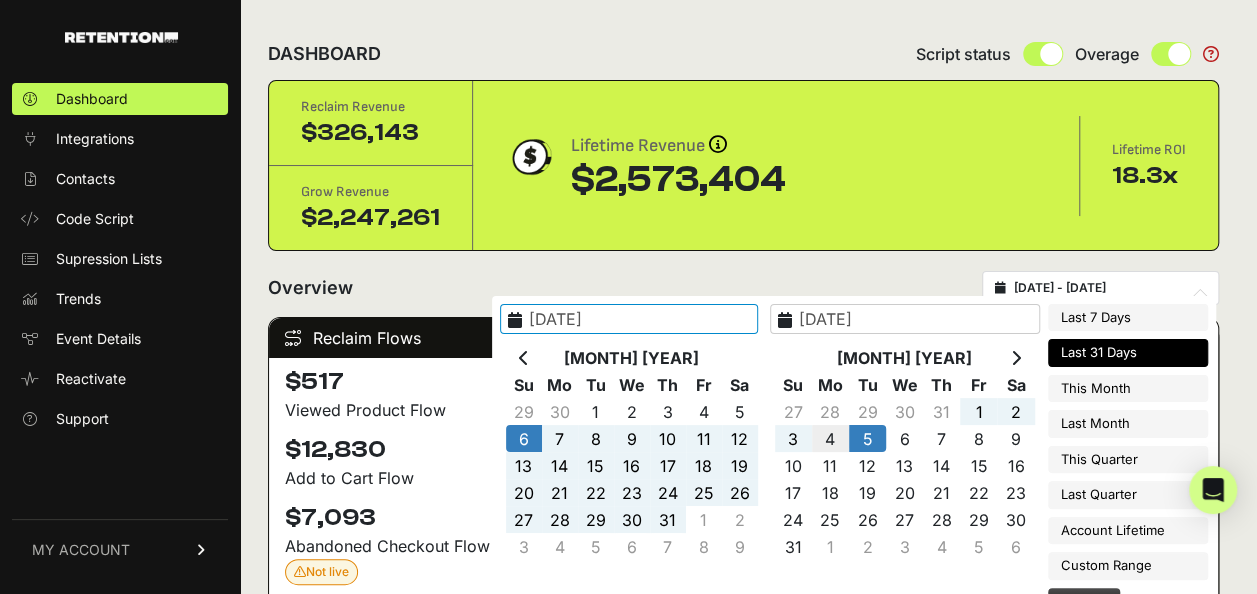 type on "2025-08-04" 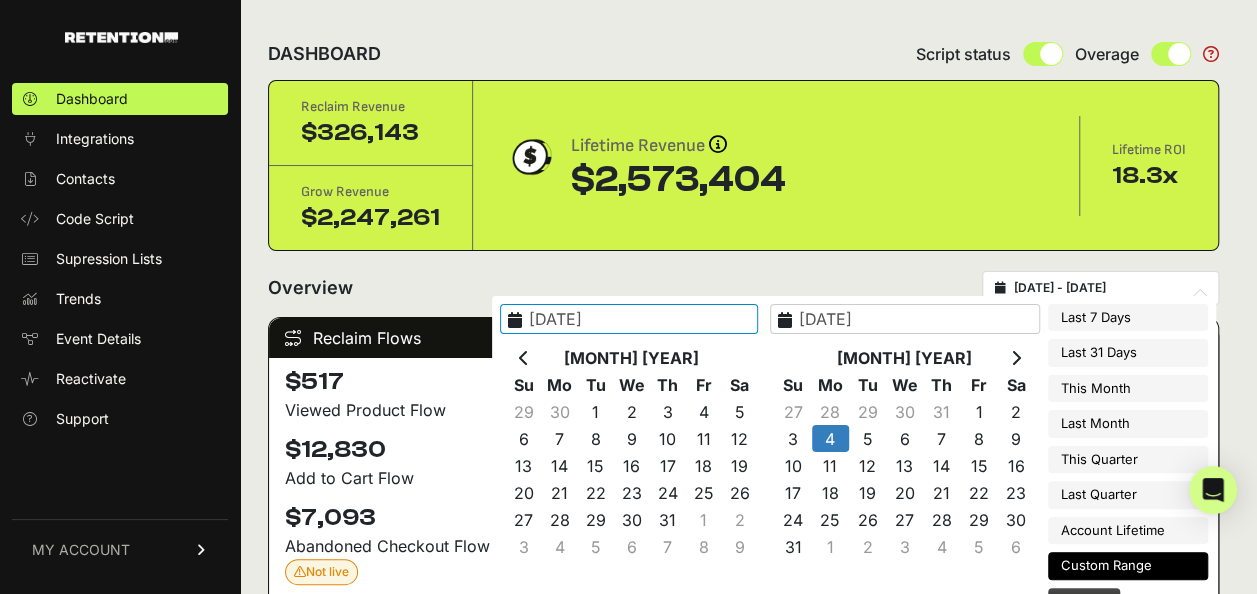 type on "2025-08-04" 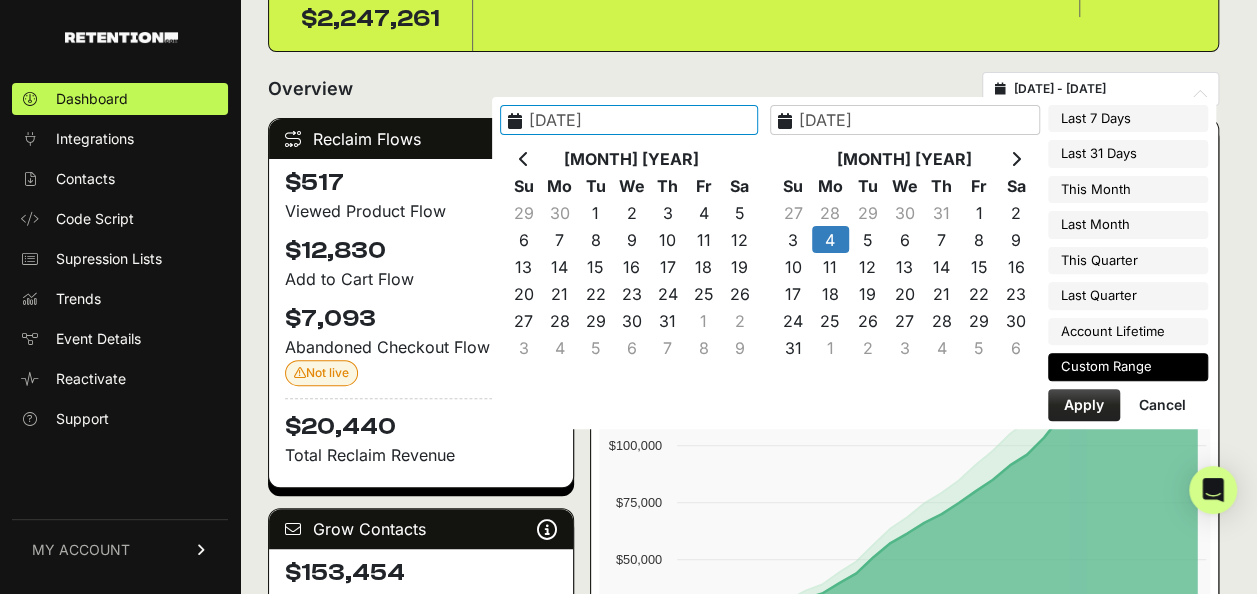 scroll, scrollTop: 200, scrollLeft: 0, axis: vertical 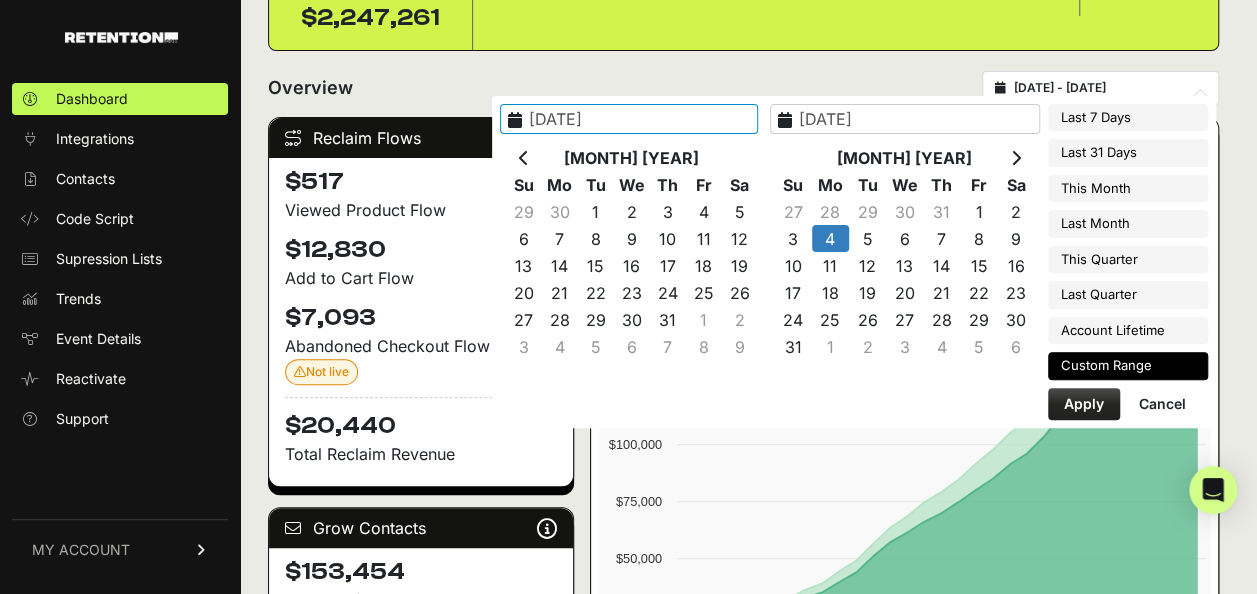 drag, startPoint x: 1086, startPoint y: 390, endPoint x: 1086, endPoint y: 415, distance: 25 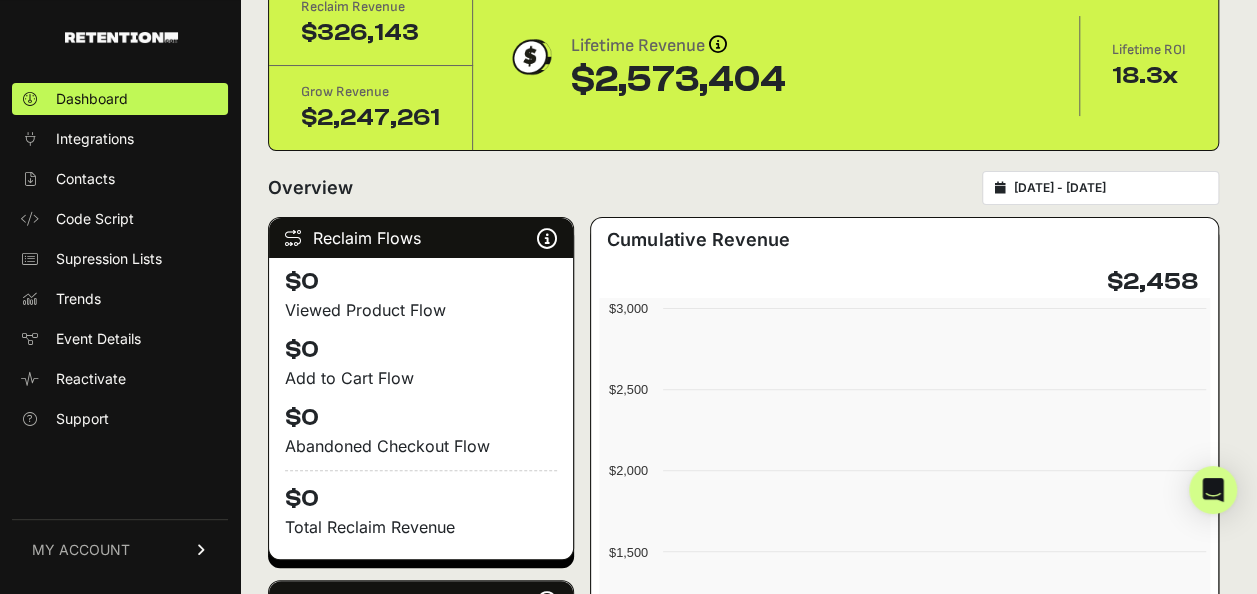 scroll, scrollTop: 0, scrollLeft: 0, axis: both 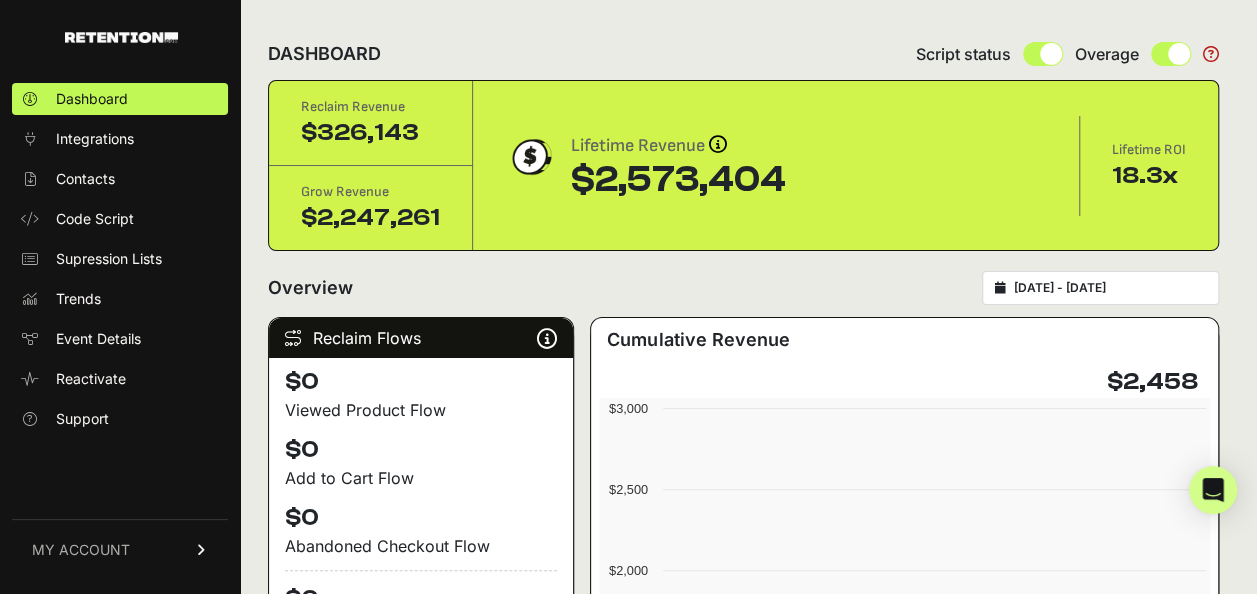 click on "2025-08-04 - 2025-08-04" at bounding box center (1100, 288) 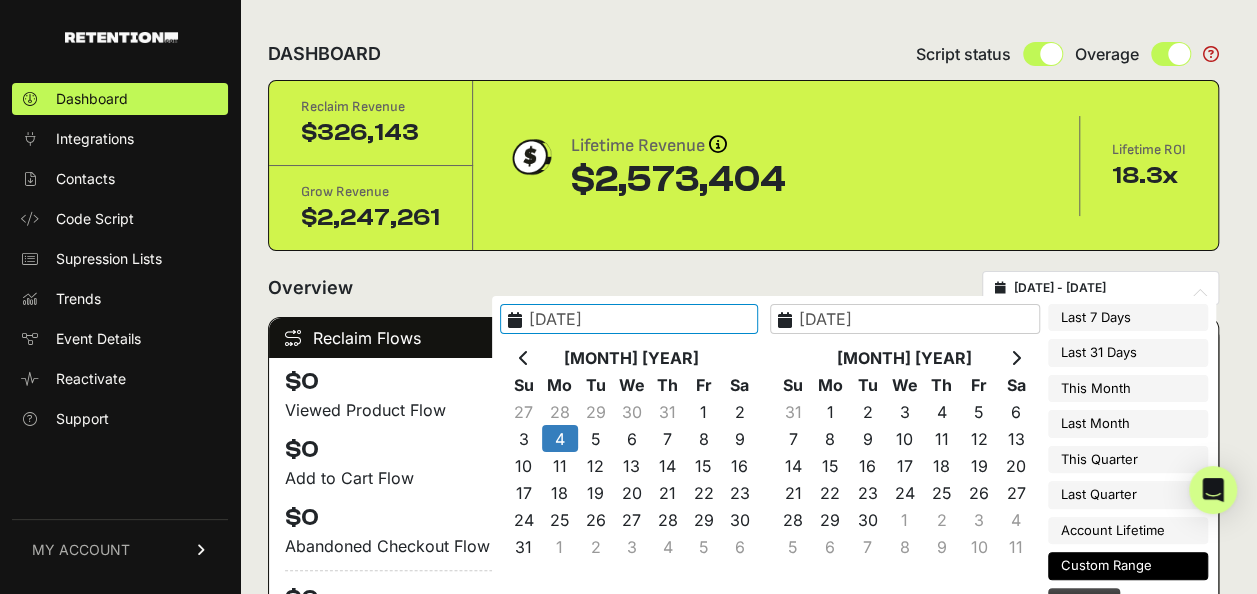click on "2025-08-04 - 2025-08-04" at bounding box center (1110, 288) 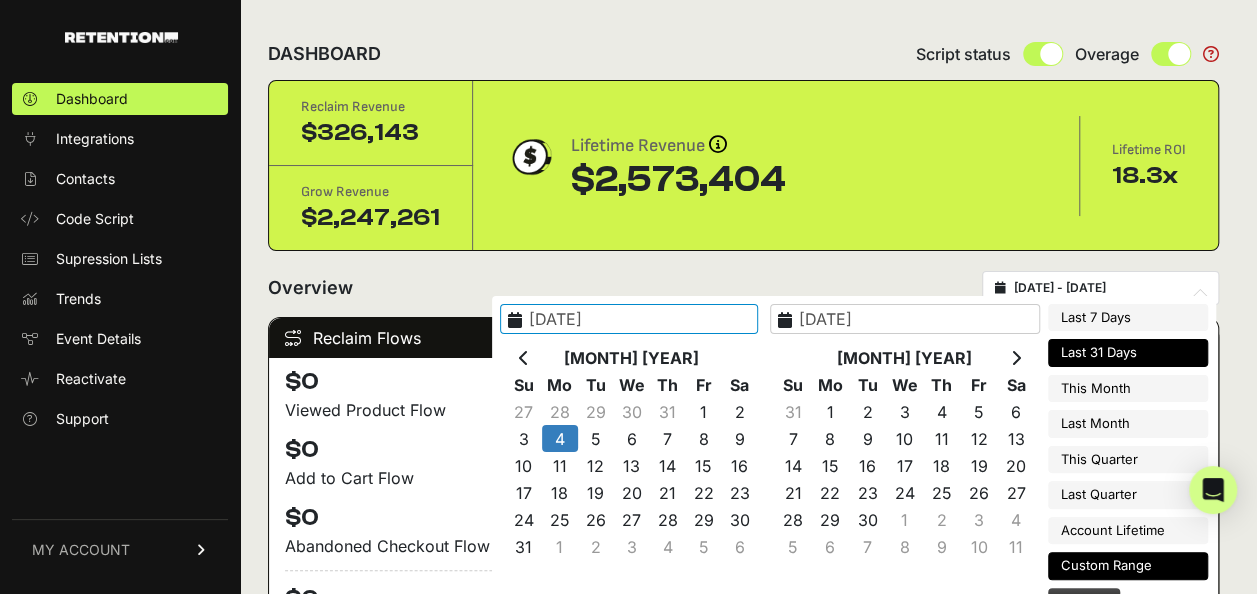 type on "2025-07-30" 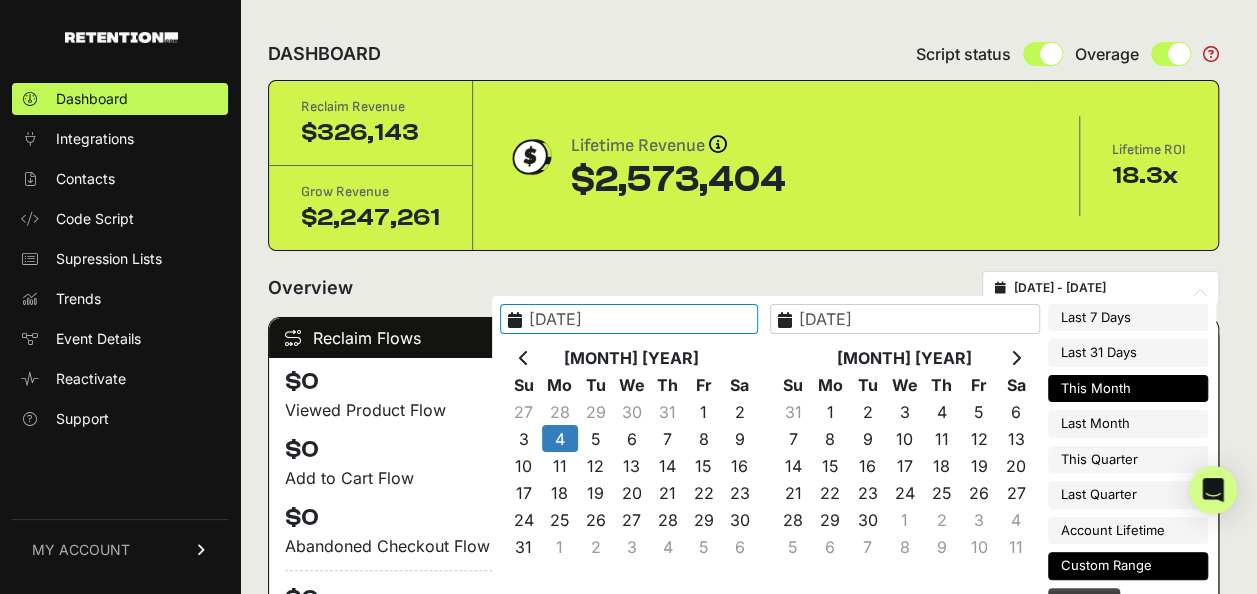 type on "[DATE]" 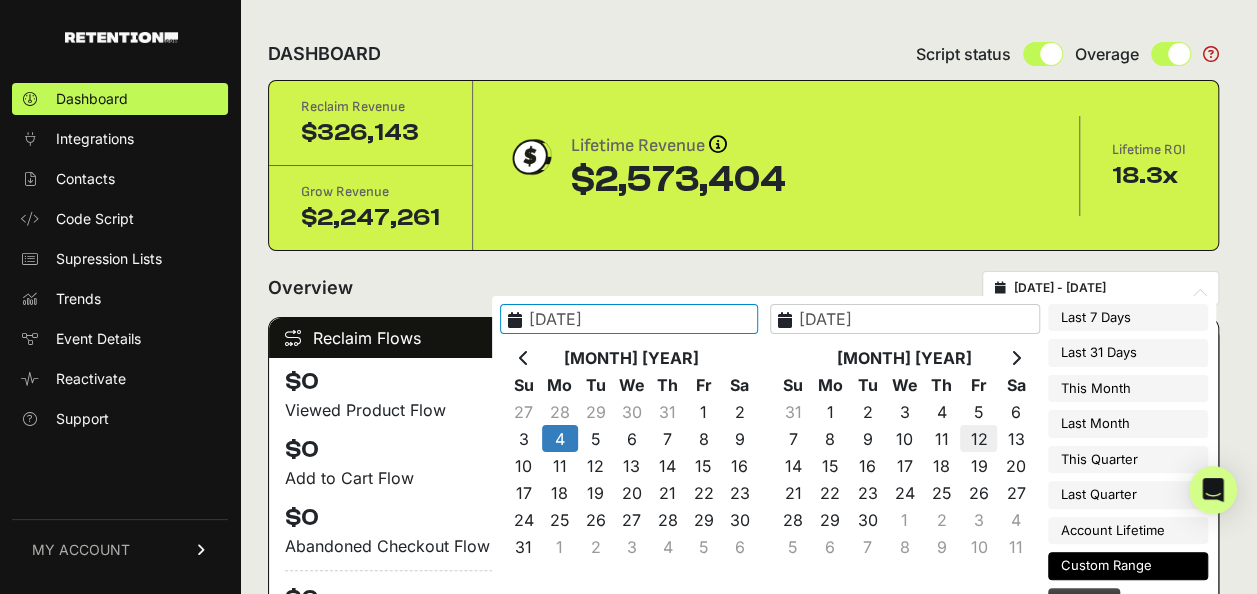 type on "[DATE]" 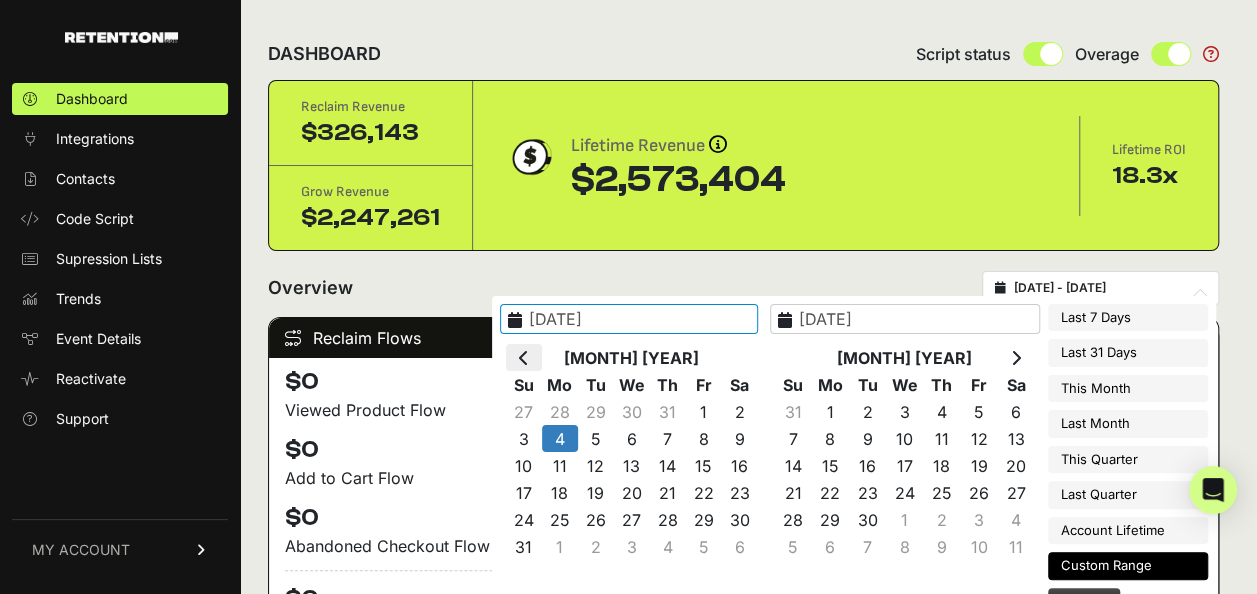 click at bounding box center [524, 358] 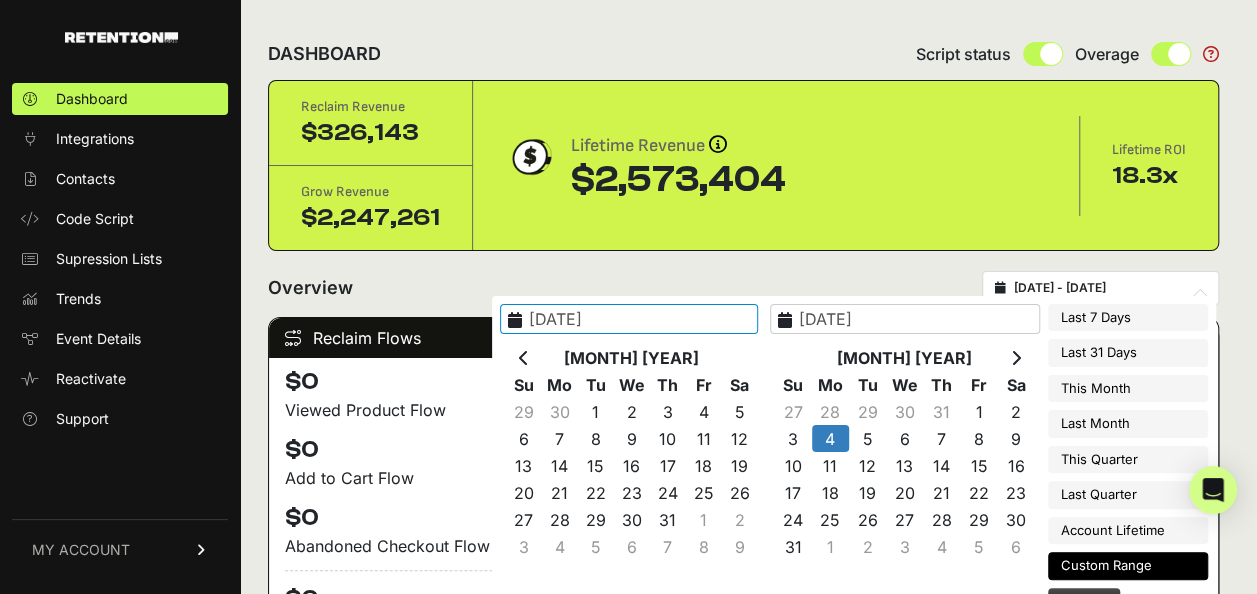 click at bounding box center (524, 358) 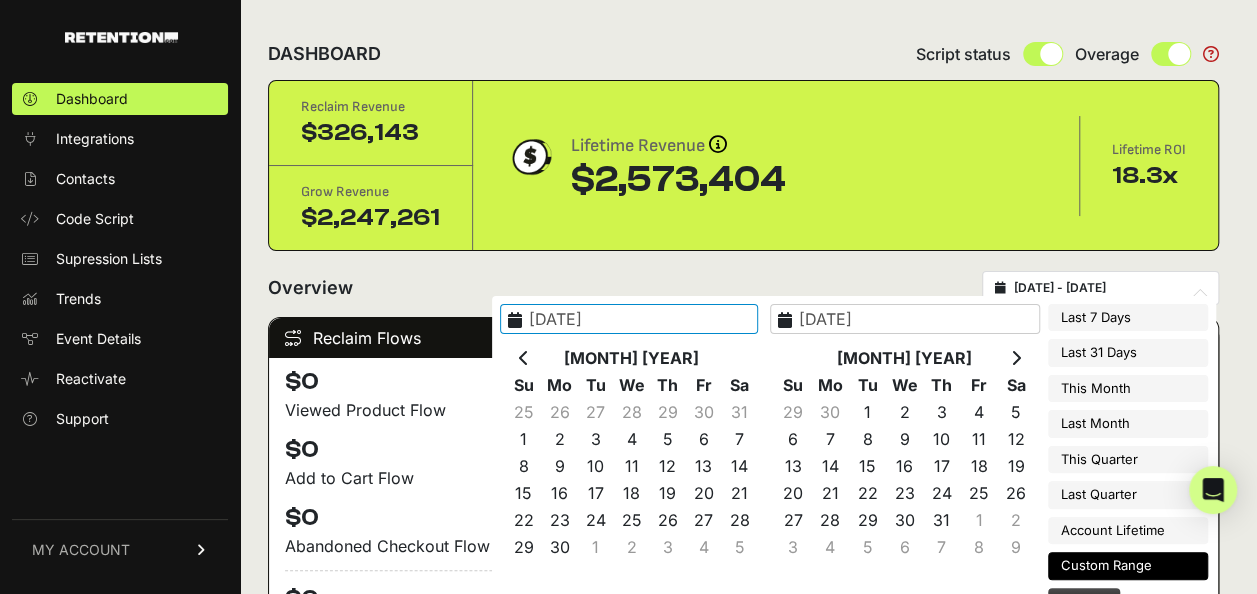 click at bounding box center (524, 358) 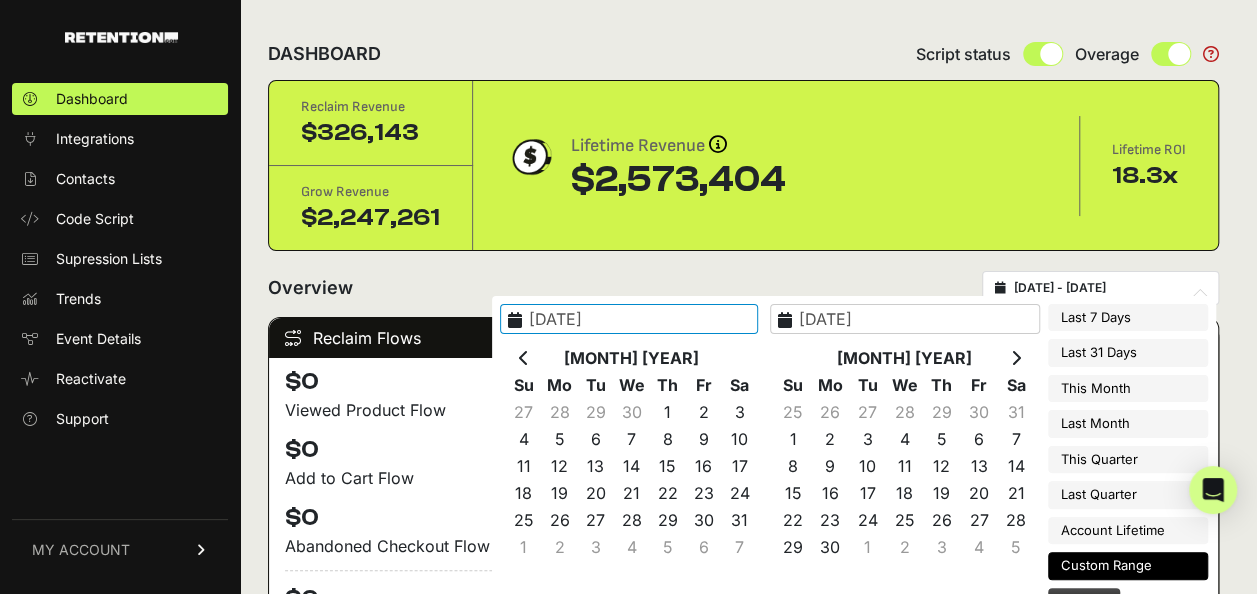 click at bounding box center [524, 358] 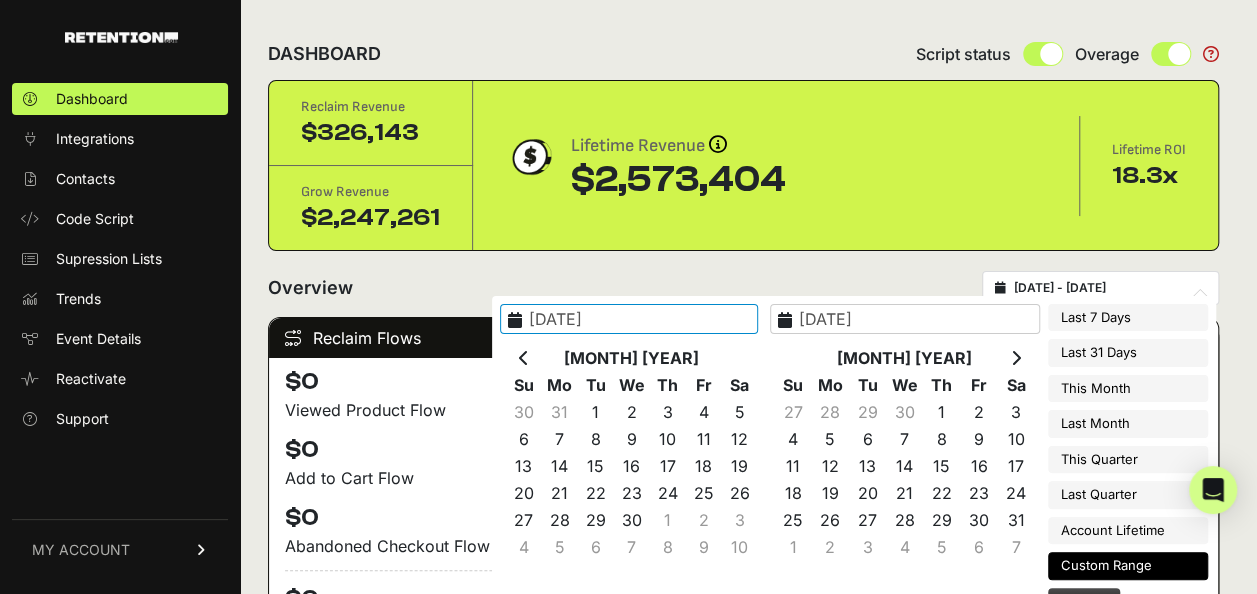 click at bounding box center (524, 358) 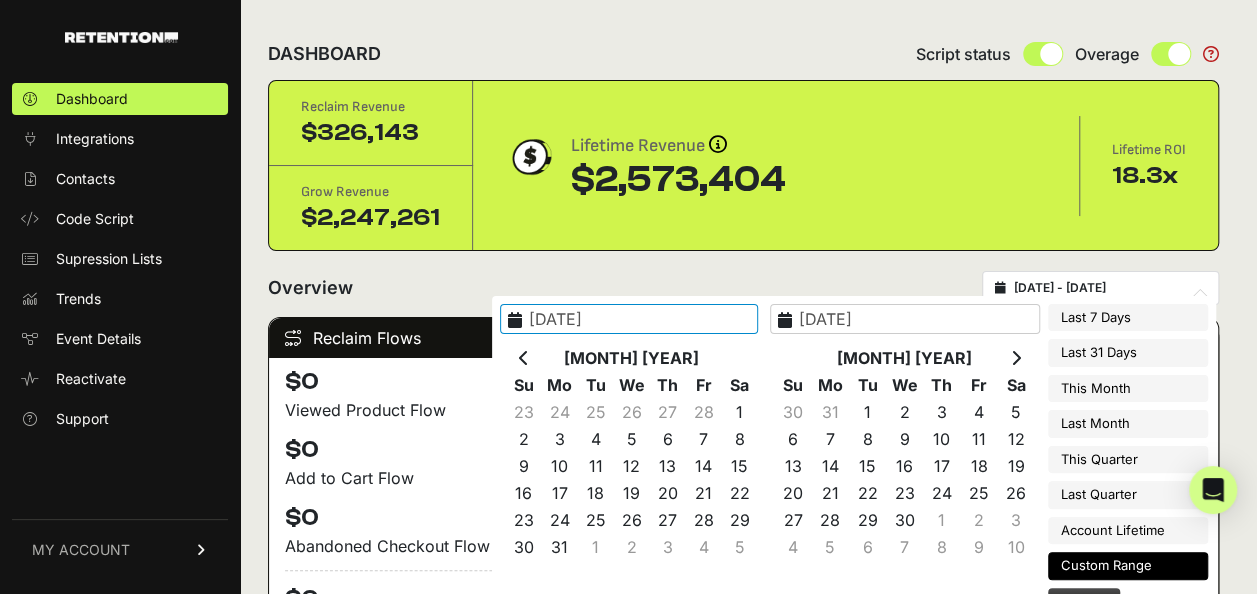 click at bounding box center (524, 358) 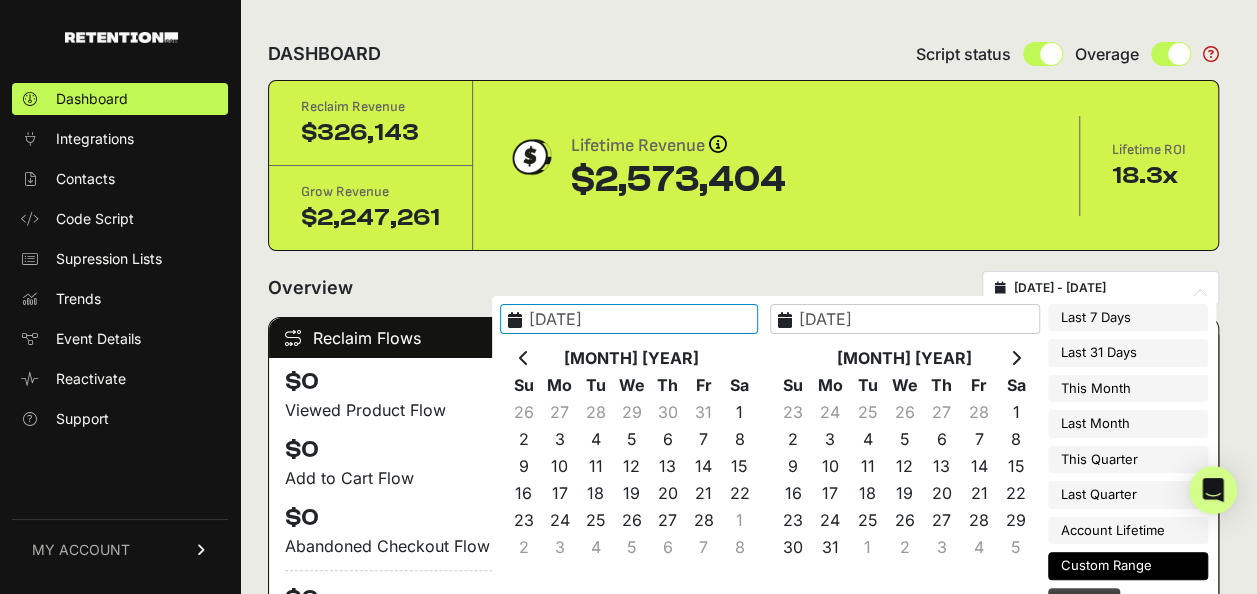 click at bounding box center (524, 358) 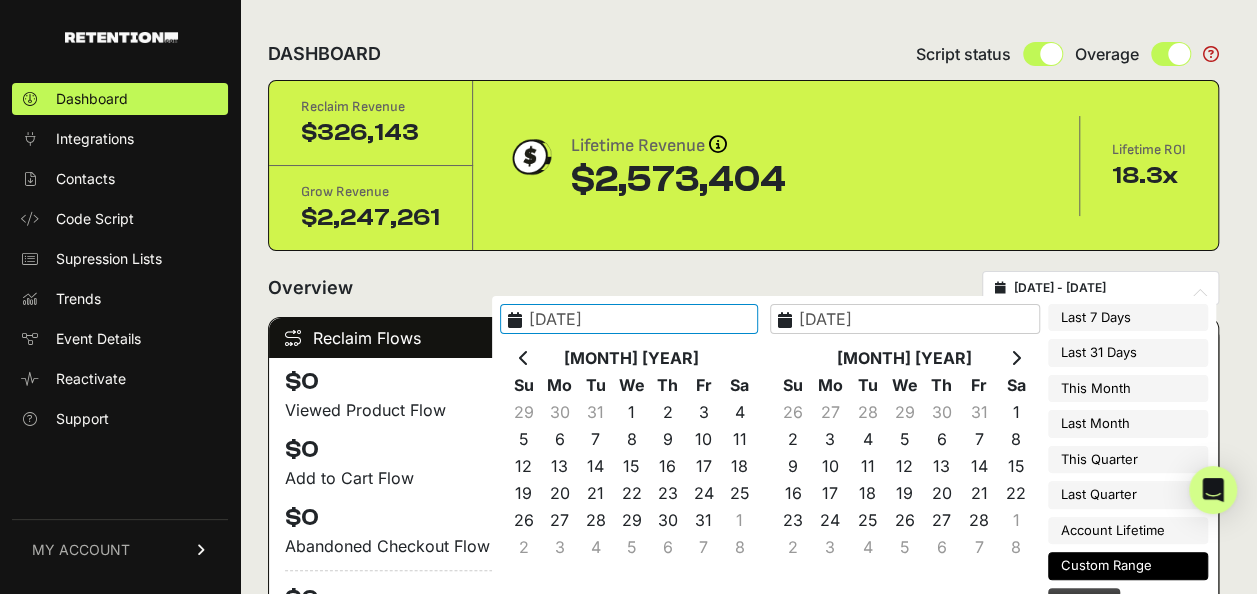 click at bounding box center [524, 358] 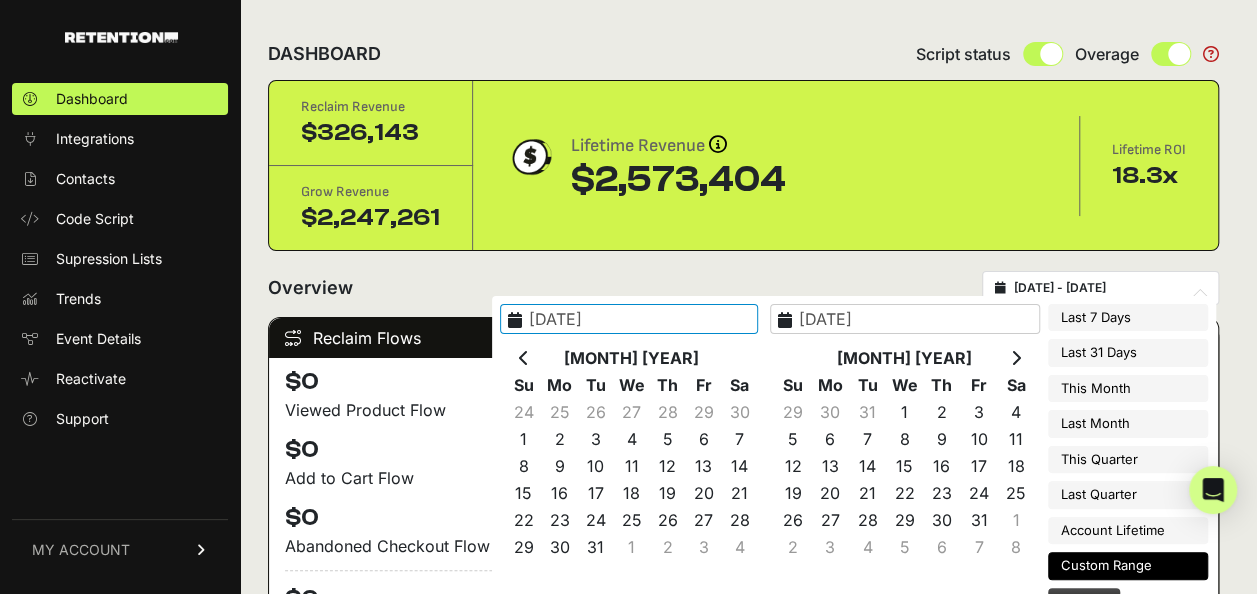 click at bounding box center [524, 358] 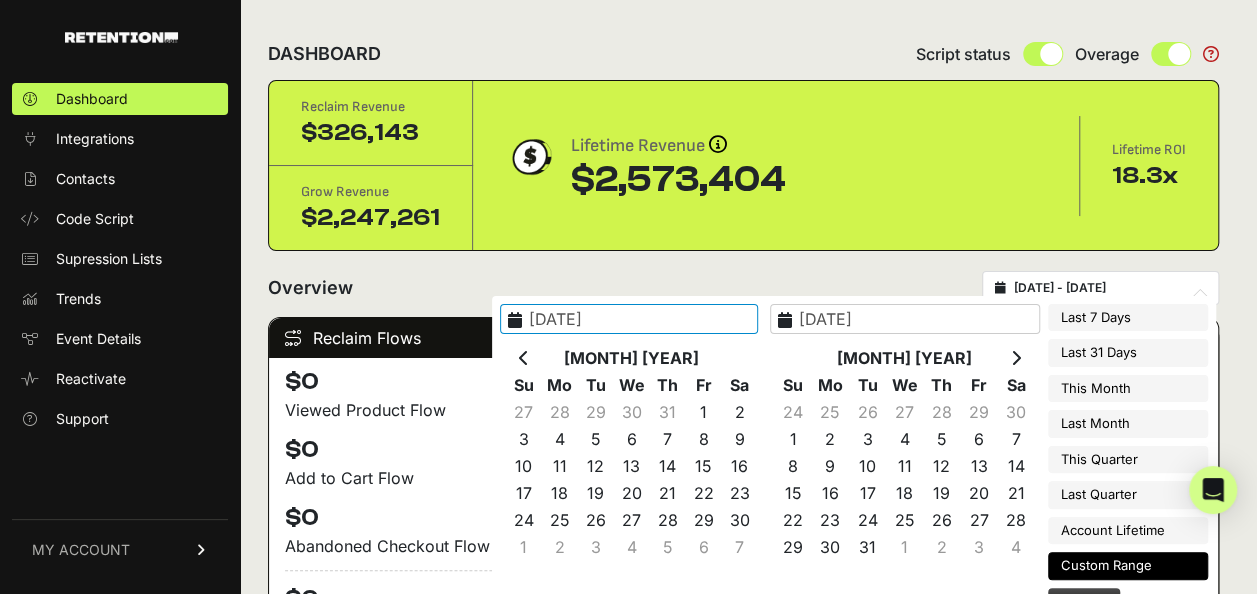 click at bounding box center (524, 358) 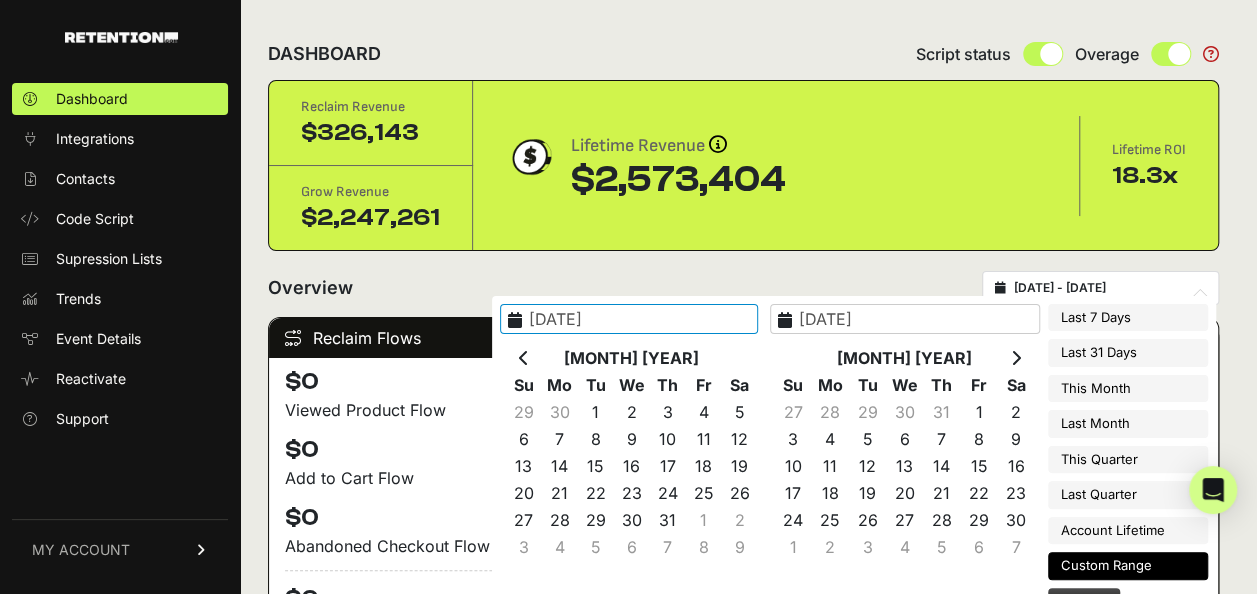 click at bounding box center (524, 358) 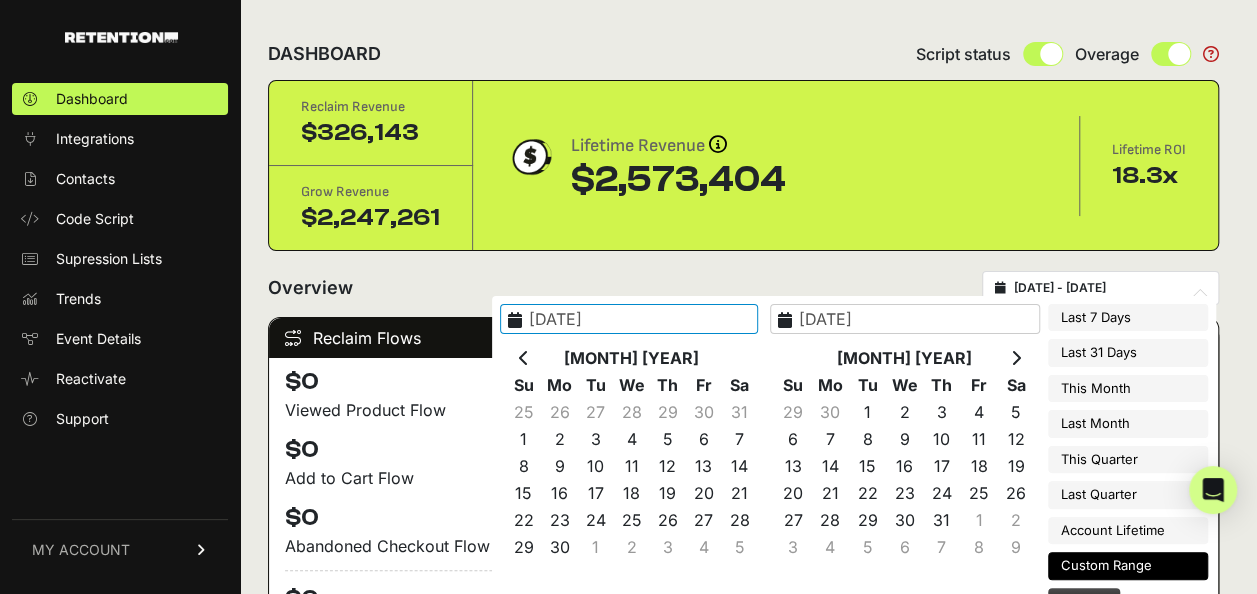 click at bounding box center [524, 358] 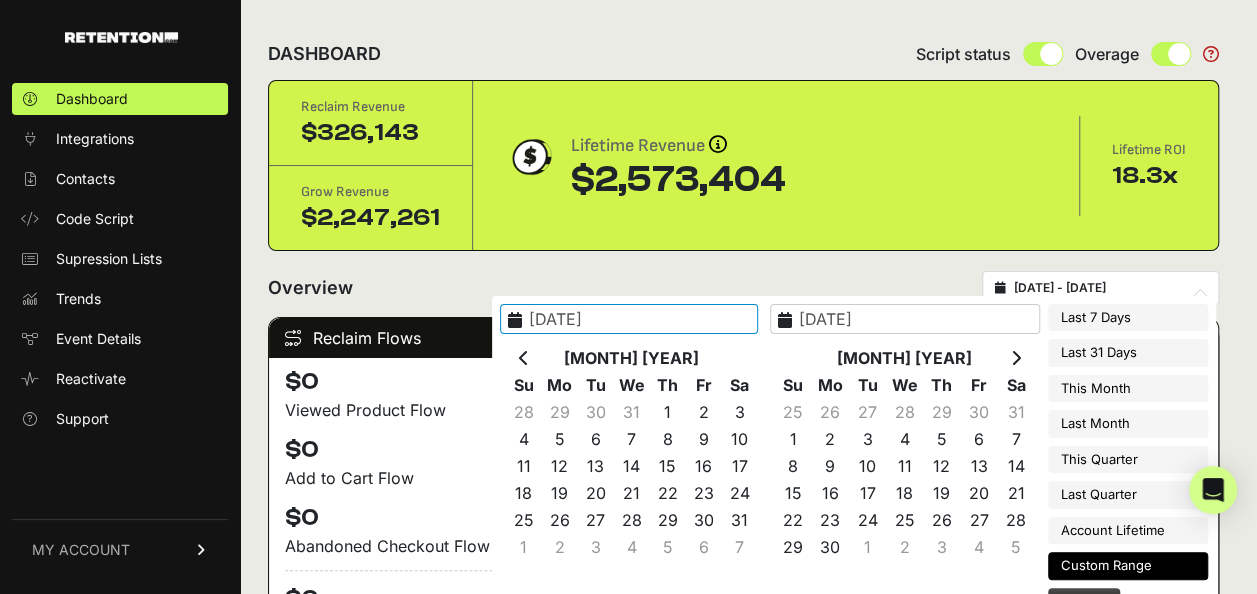 click at bounding box center [524, 358] 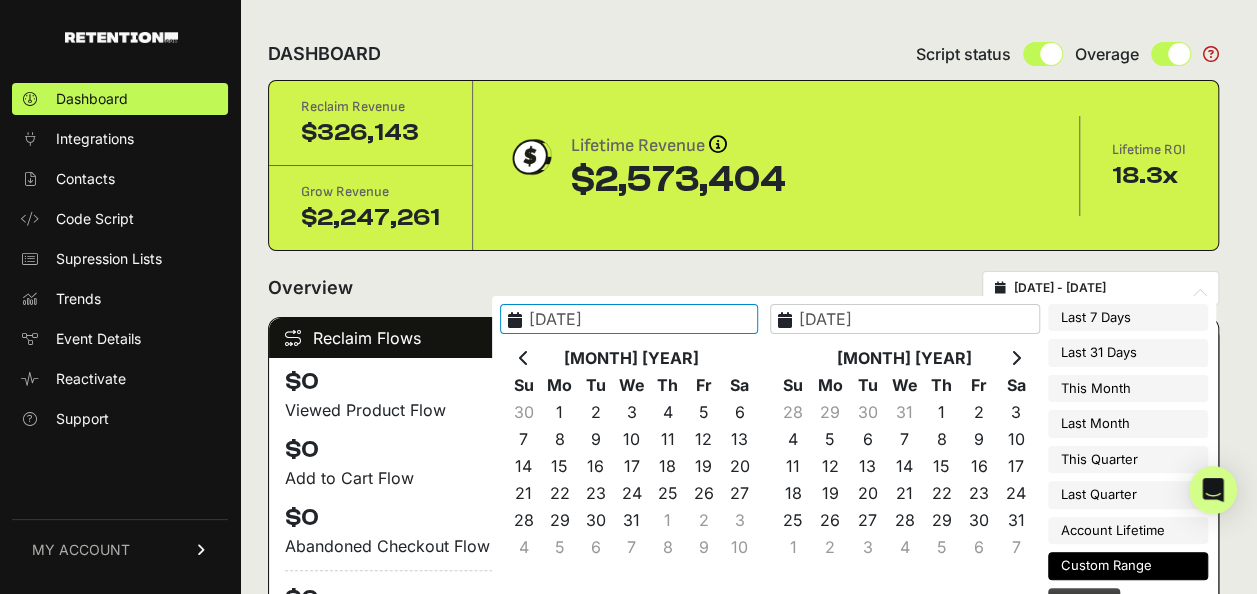 click at bounding box center (524, 358) 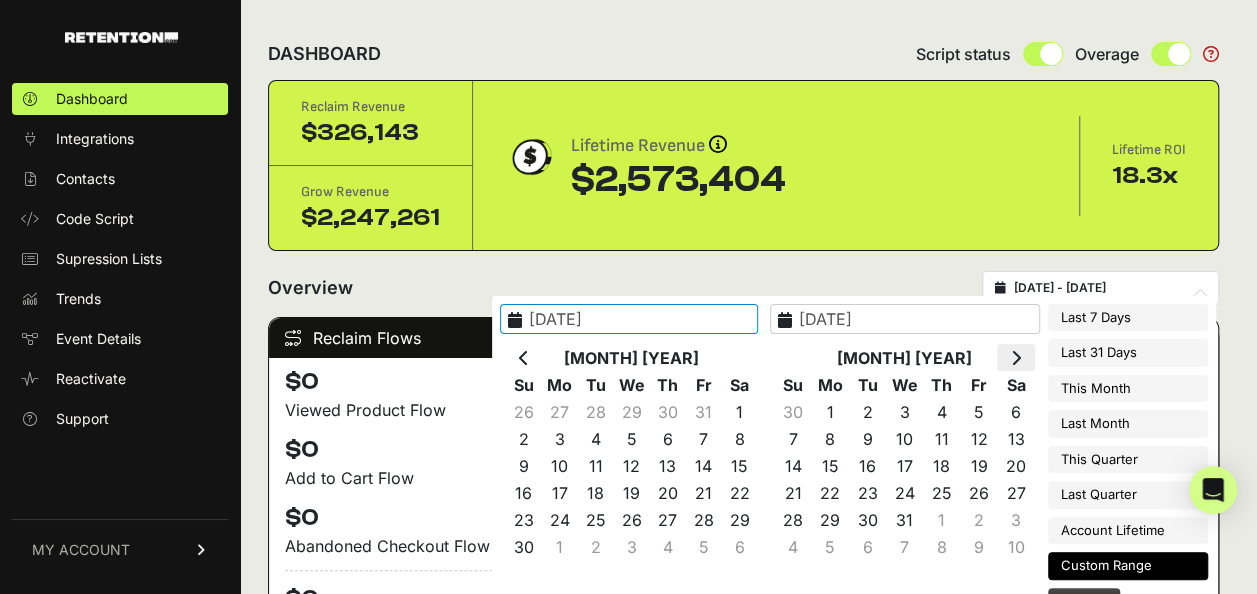 click at bounding box center [1015, 357] 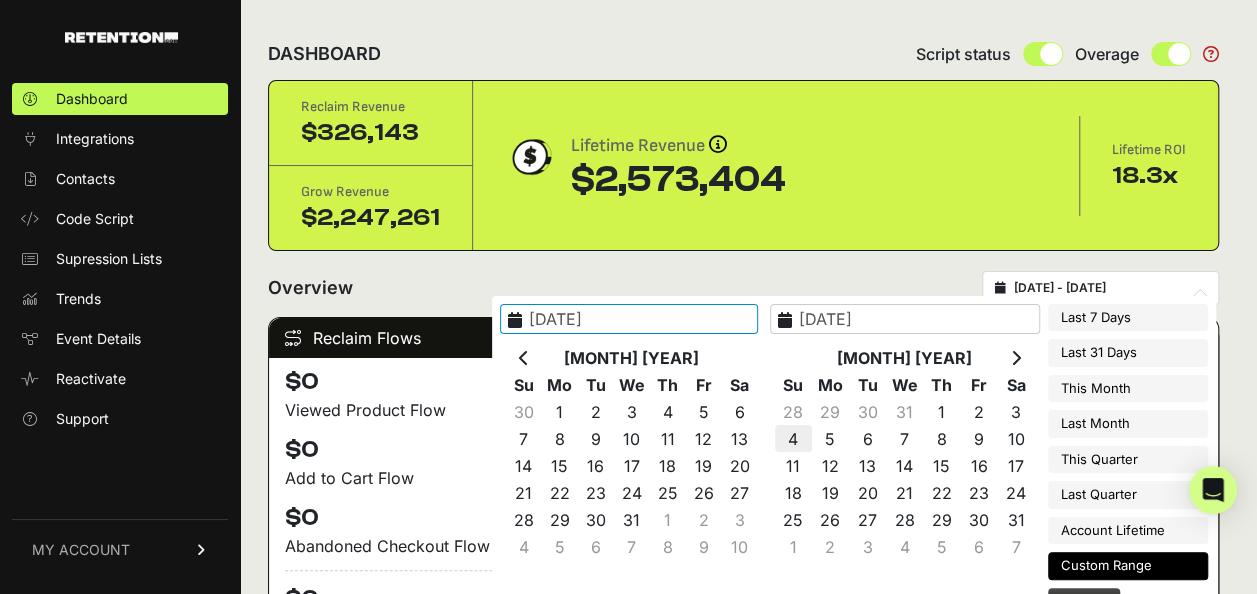 type on "2024-08-04" 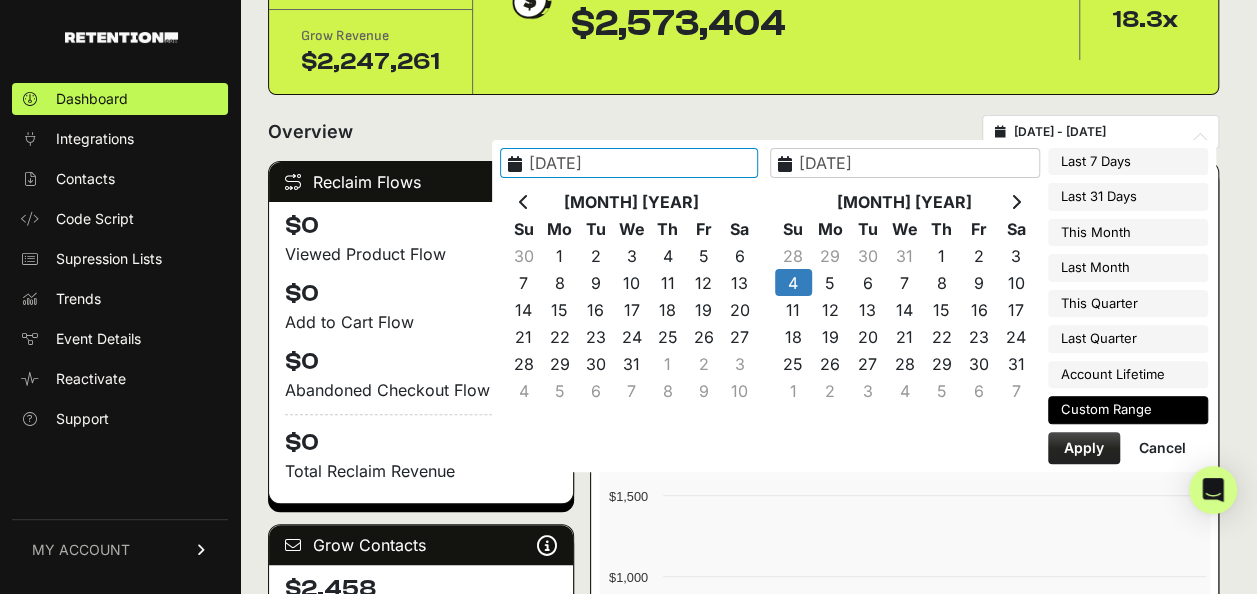 type on "2024-08-04" 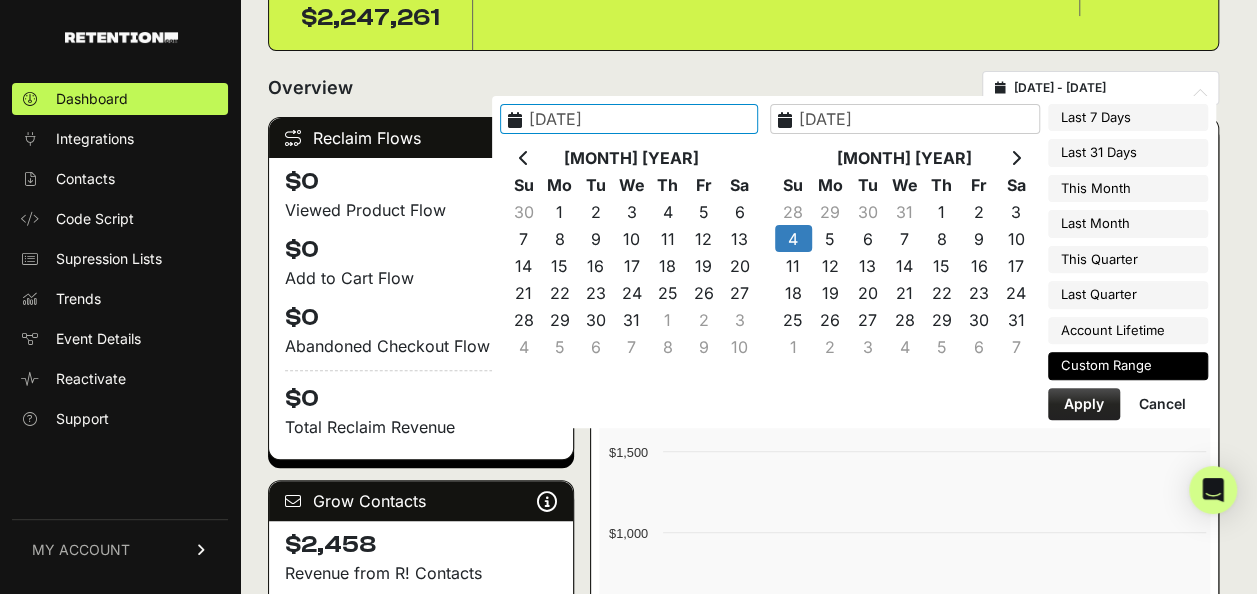 click on "Apply" at bounding box center [1084, 404] 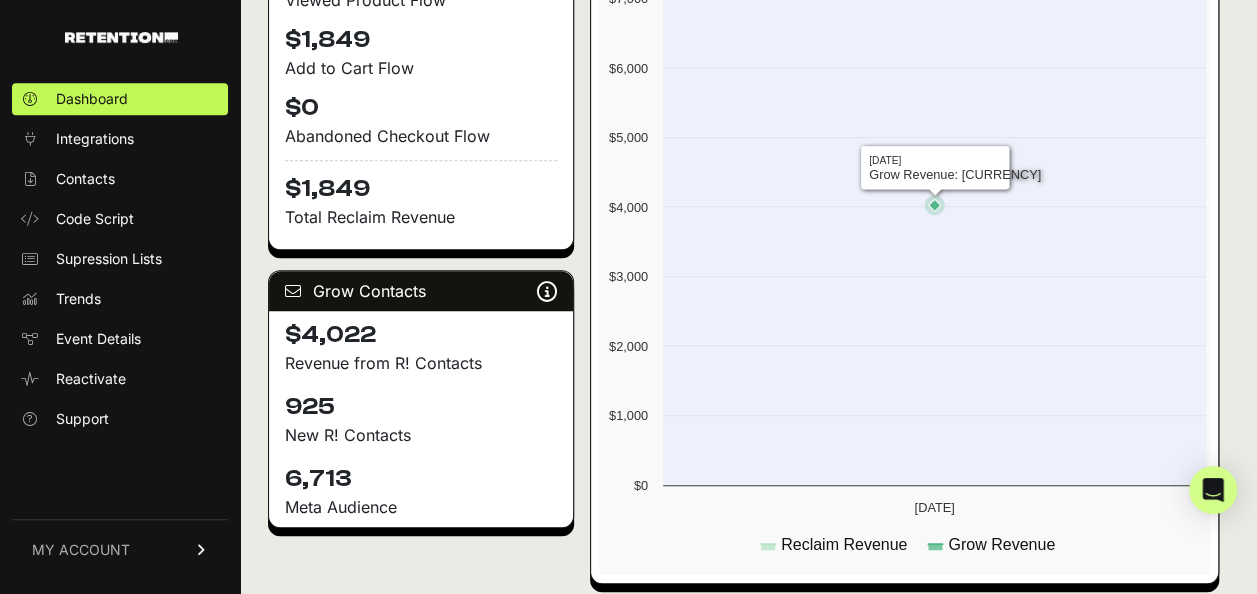 scroll, scrollTop: 0, scrollLeft: 0, axis: both 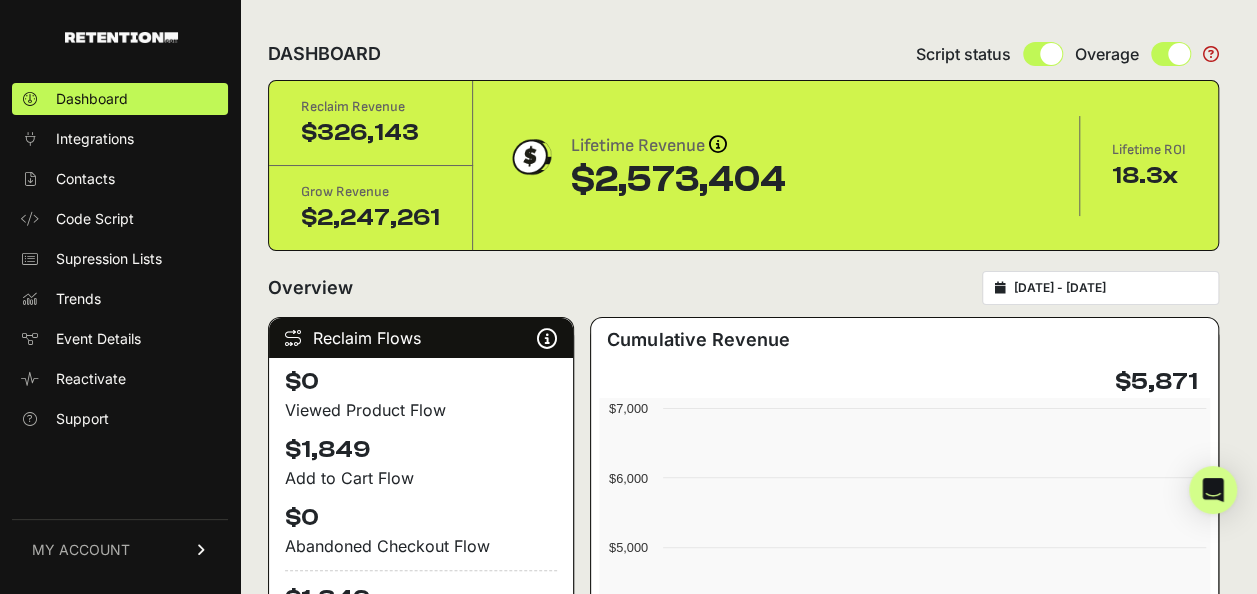 click on "Overview
2024-08-04 - 2024-08-04" at bounding box center (743, 294) 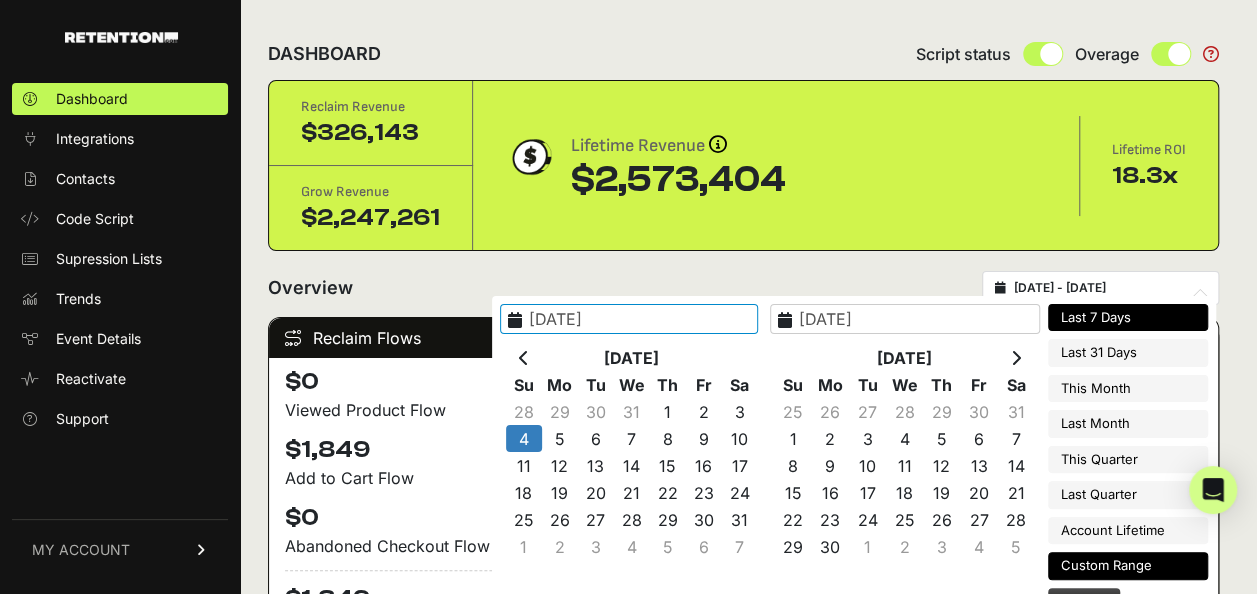 type on "2025-07-30" 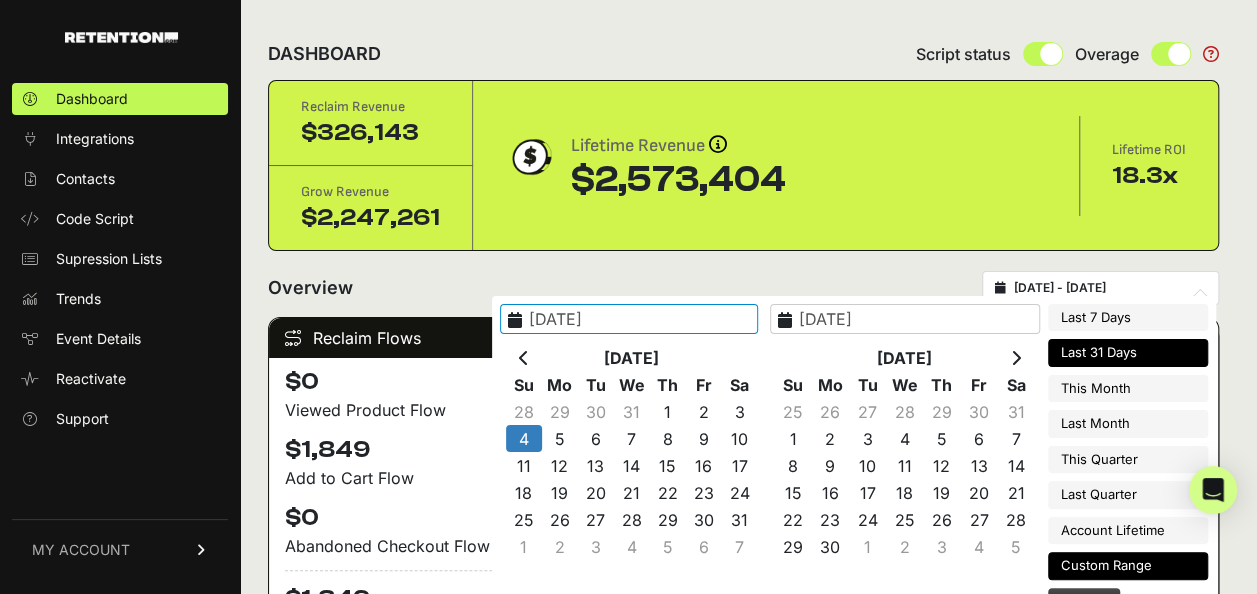 type on "2024-08-04" 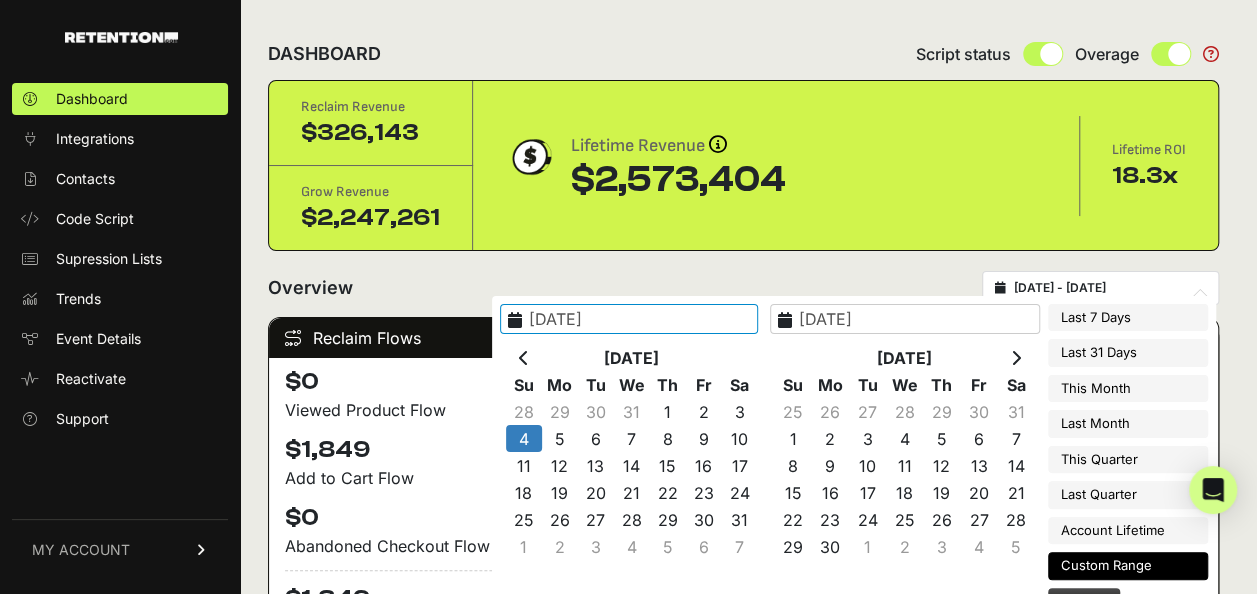 type on "2024-08-04" 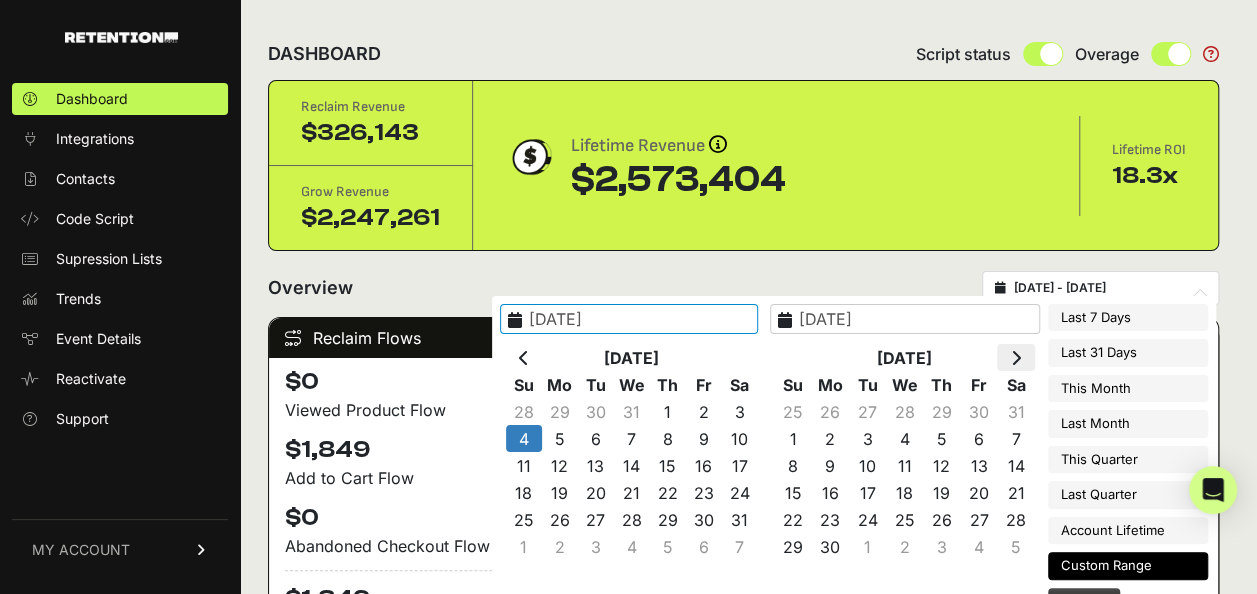 click at bounding box center (1015, 357) 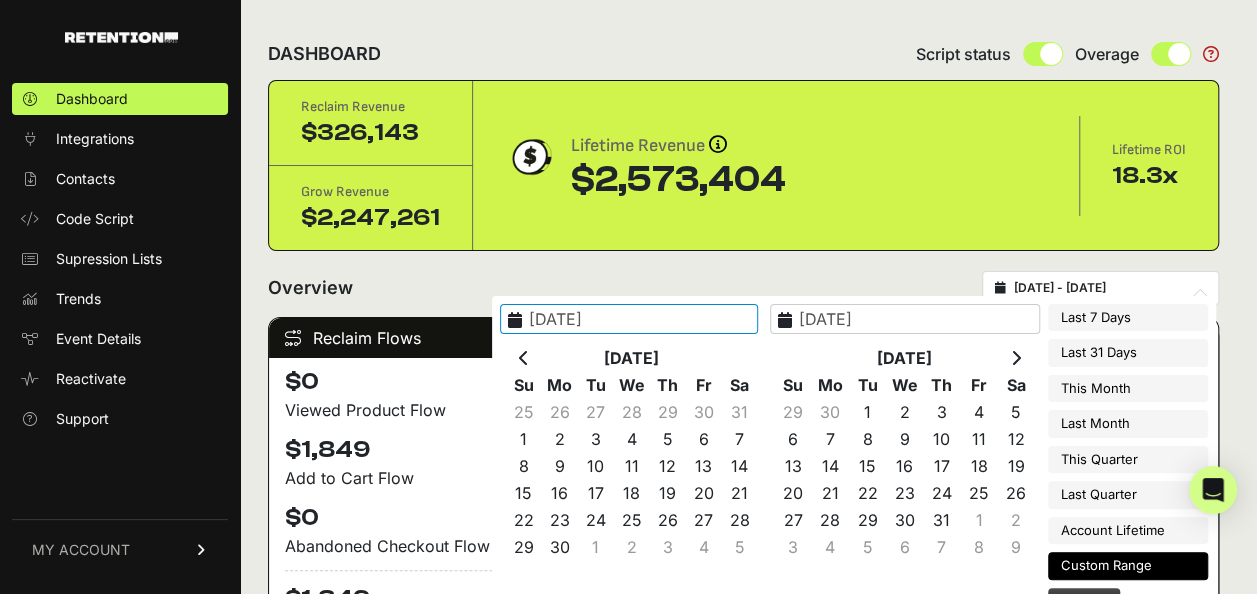 click at bounding box center [1015, 357] 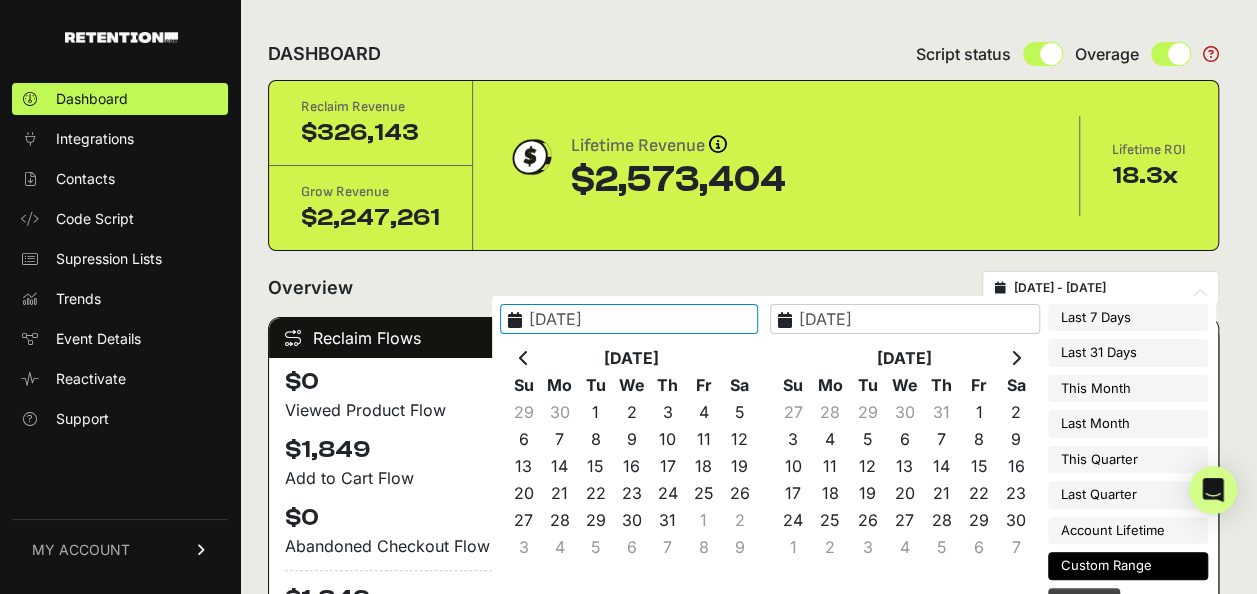click at bounding box center (1015, 357) 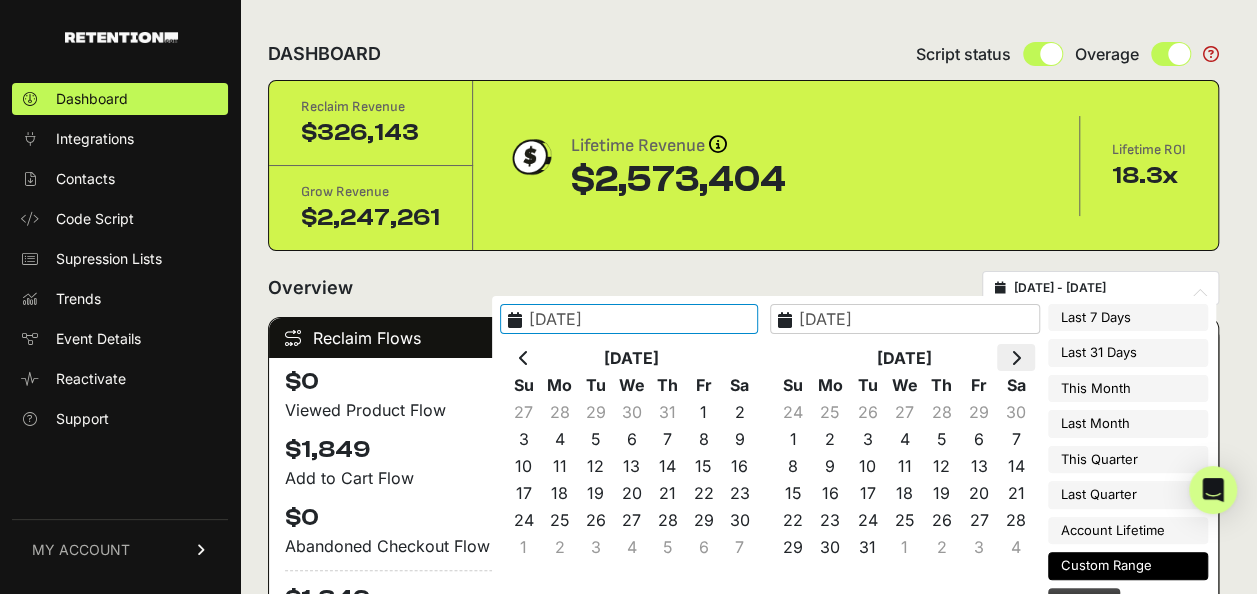 click at bounding box center (1015, 357) 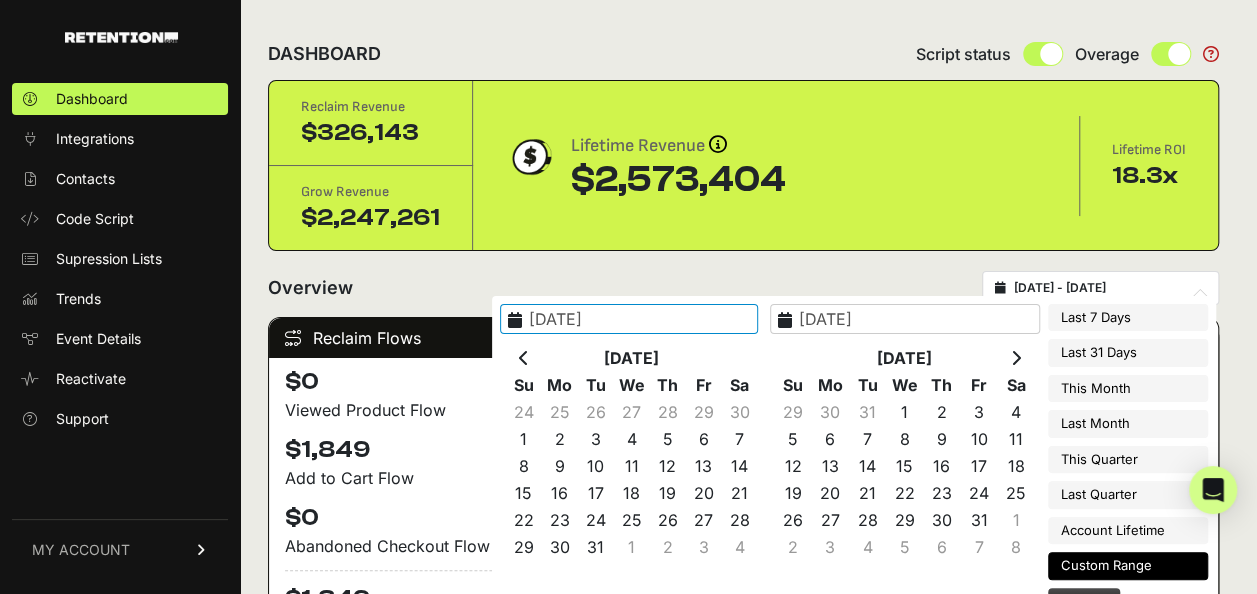 click at bounding box center [1015, 357] 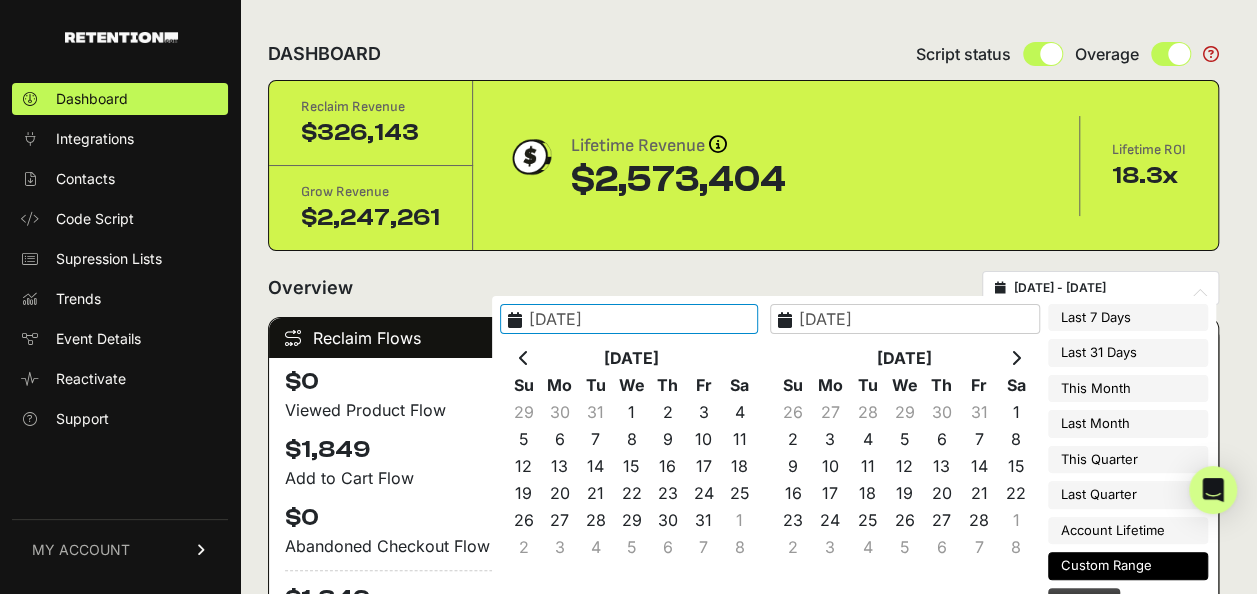 click at bounding box center [1015, 357] 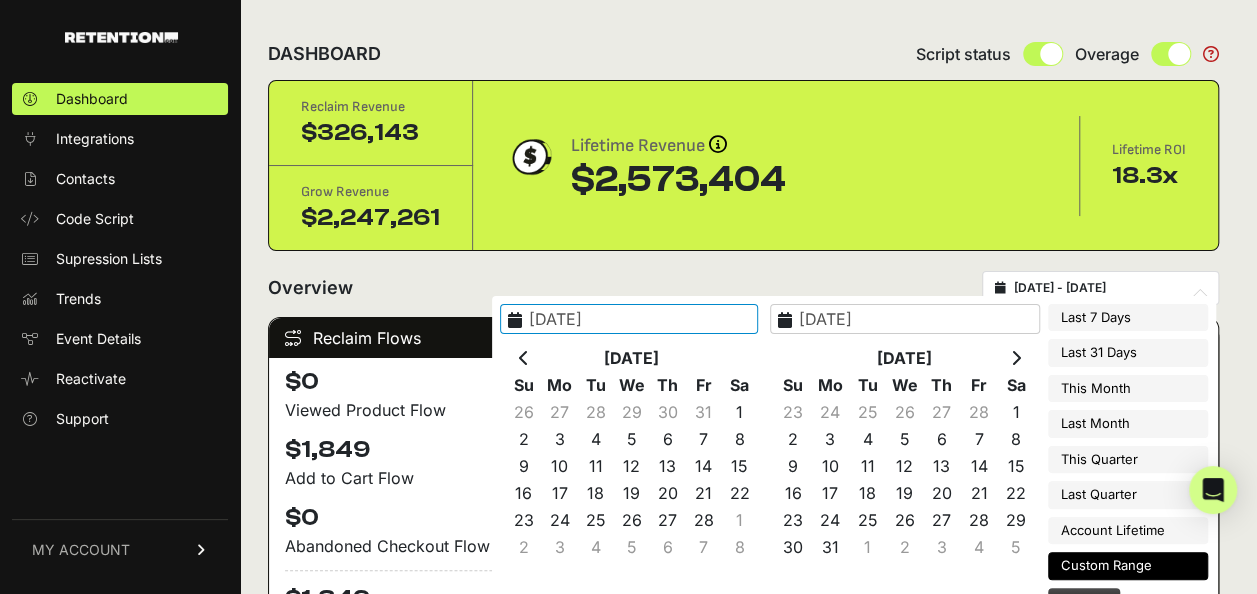 click at bounding box center [1015, 357] 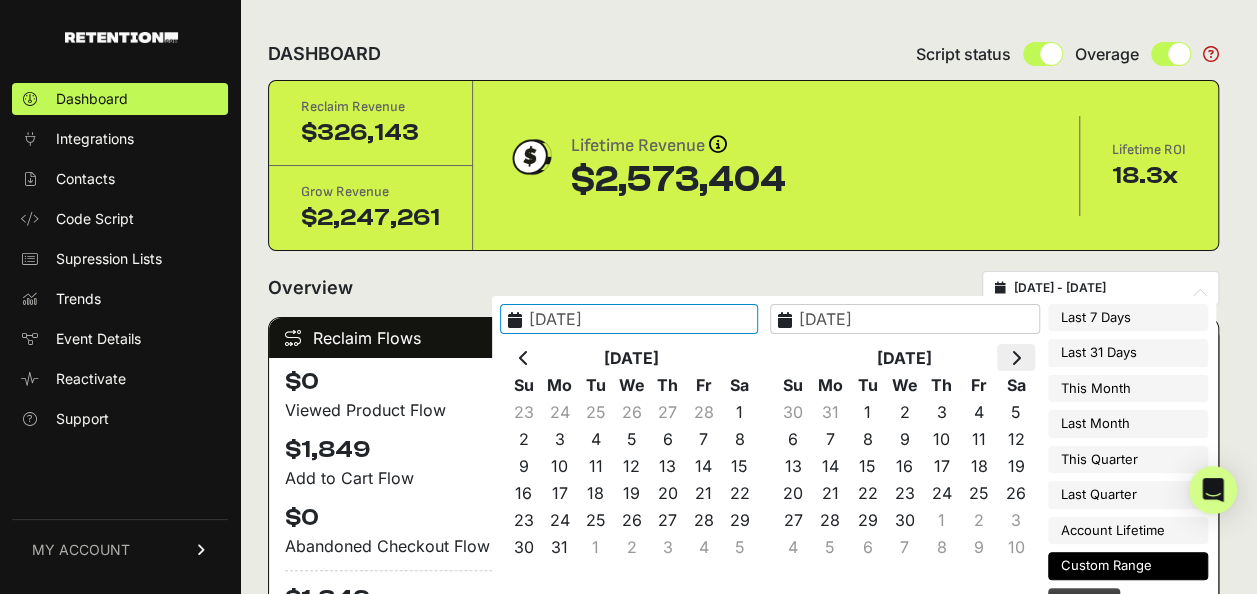 click at bounding box center [1015, 357] 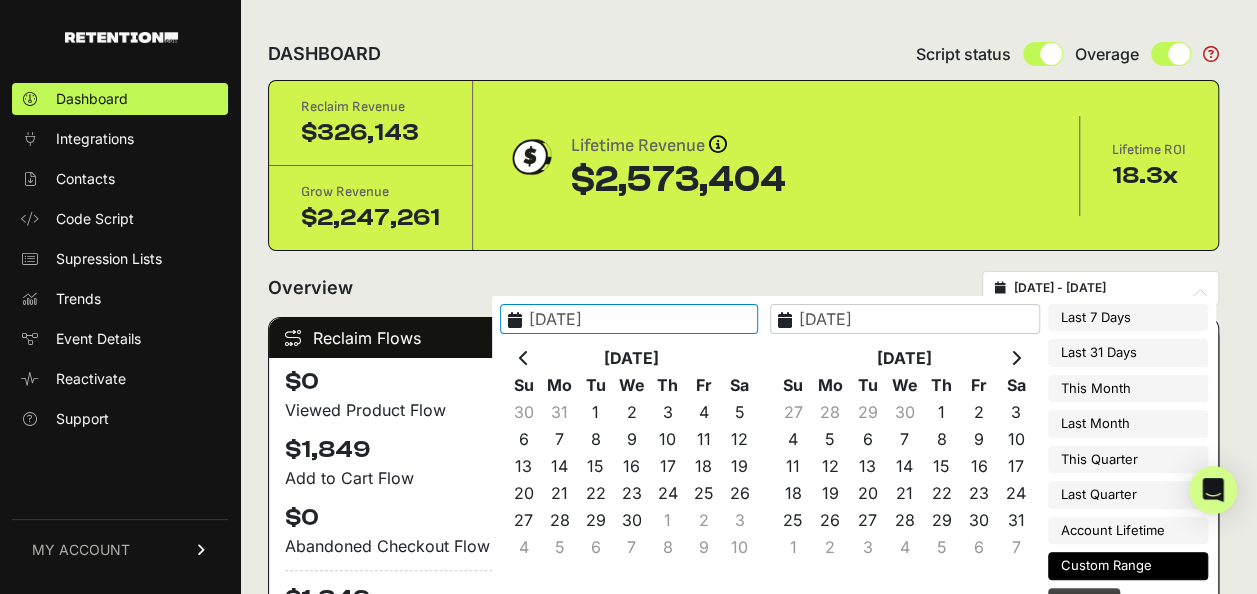 click at bounding box center (1015, 357) 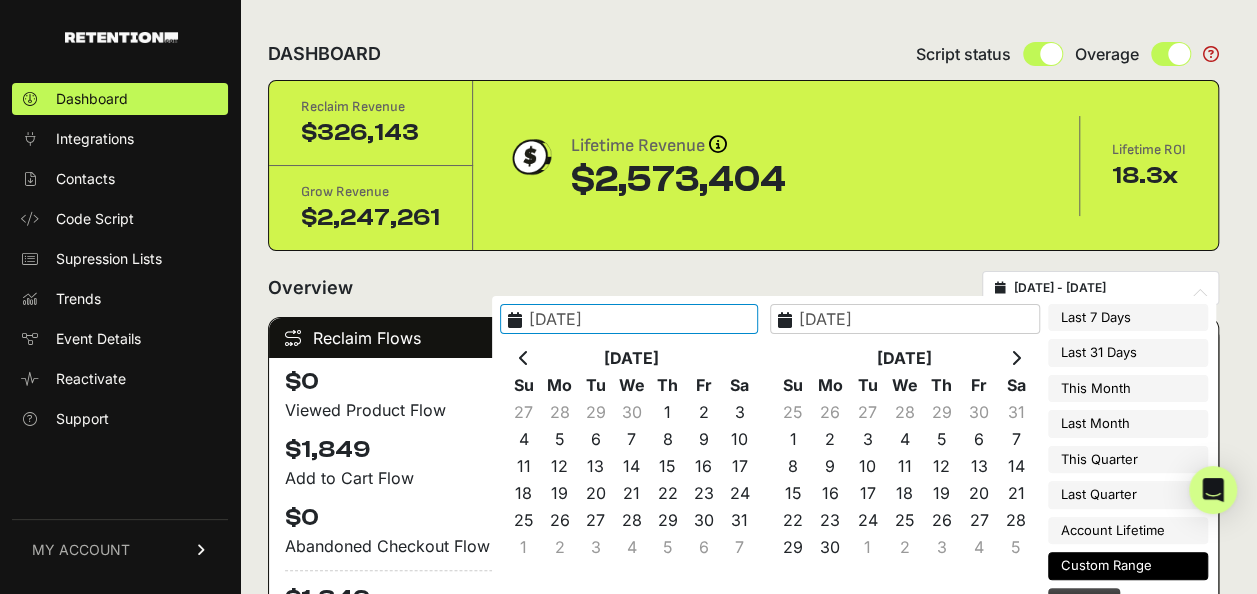 click at bounding box center [1015, 357] 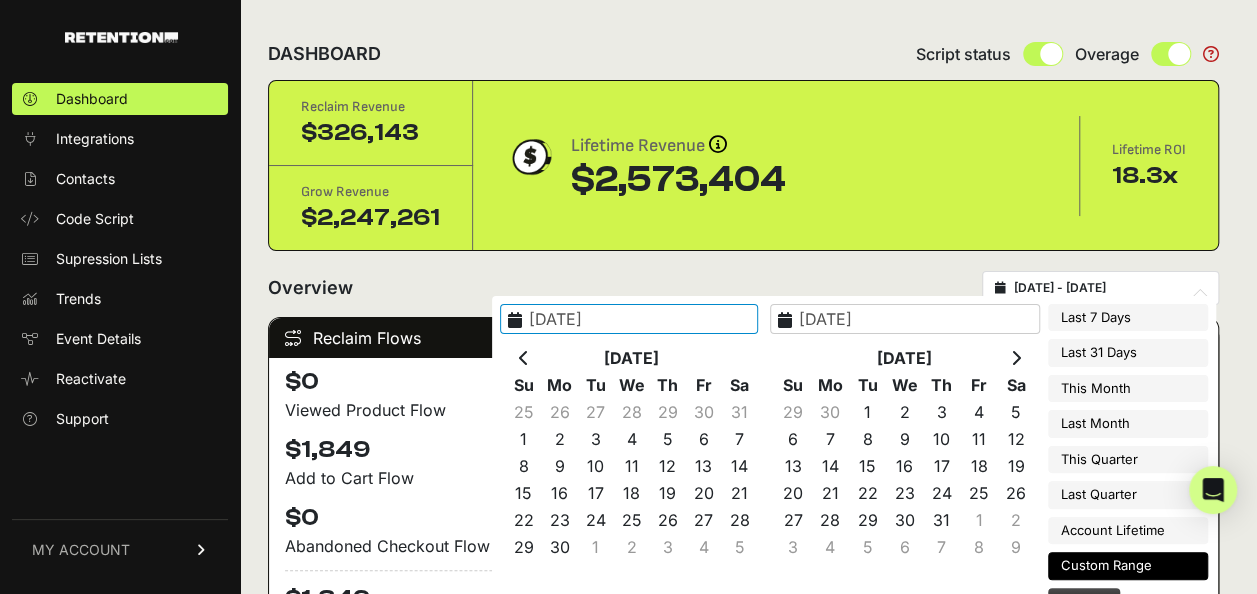 click at bounding box center (1015, 357) 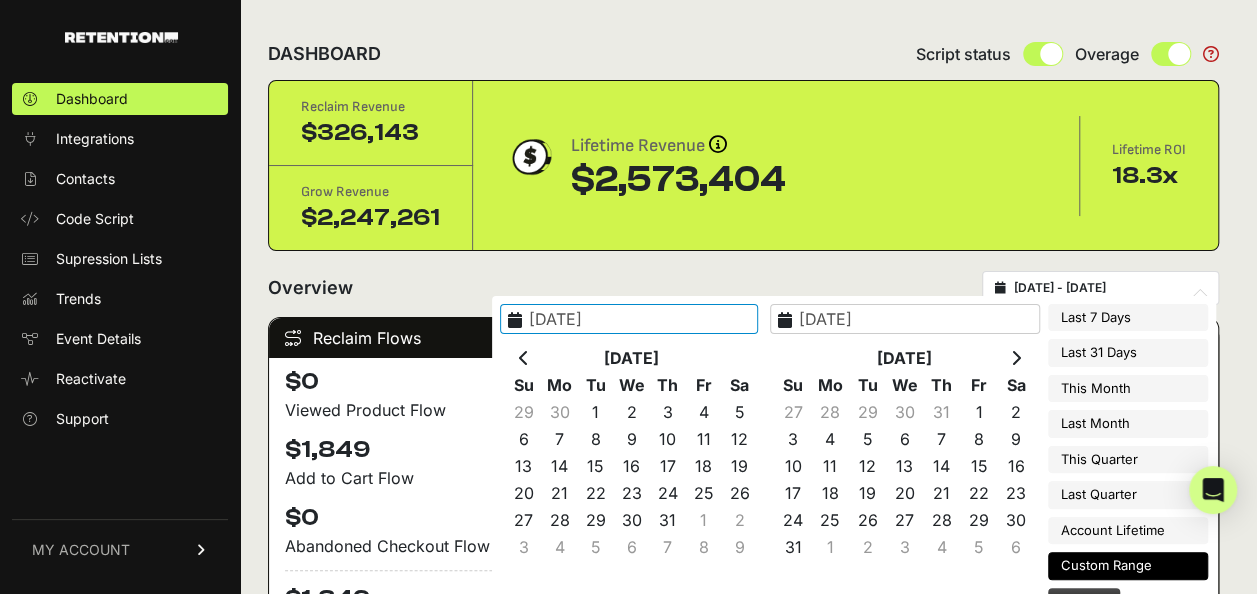 click at bounding box center (1015, 357) 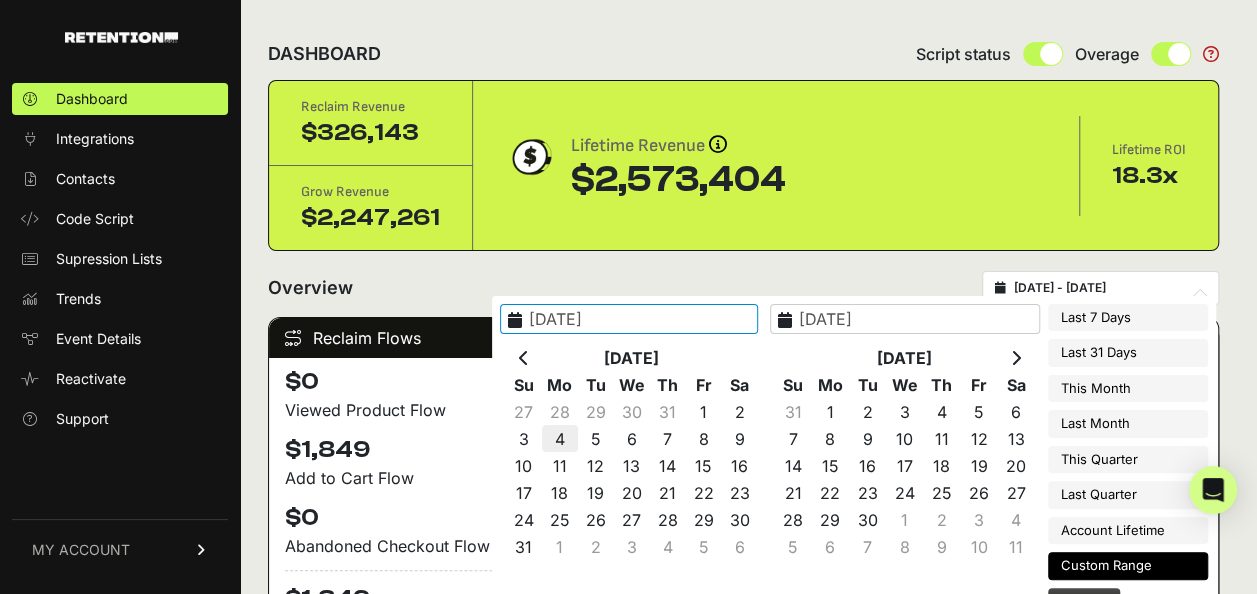 type on "[DATE]" 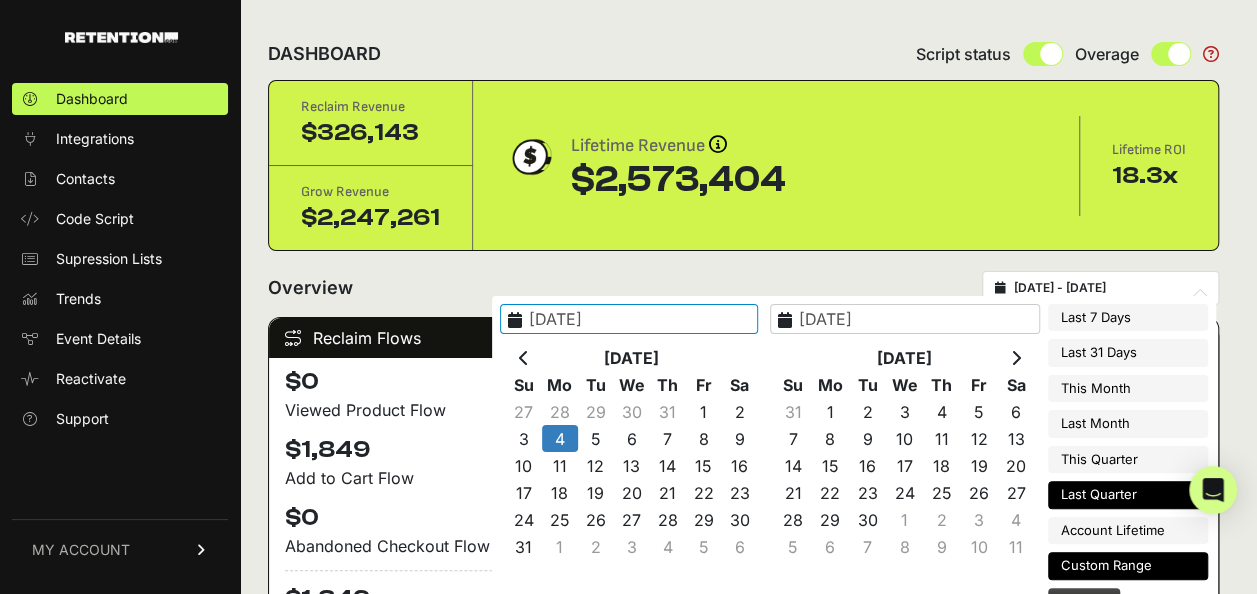 type on "2022-08-17" 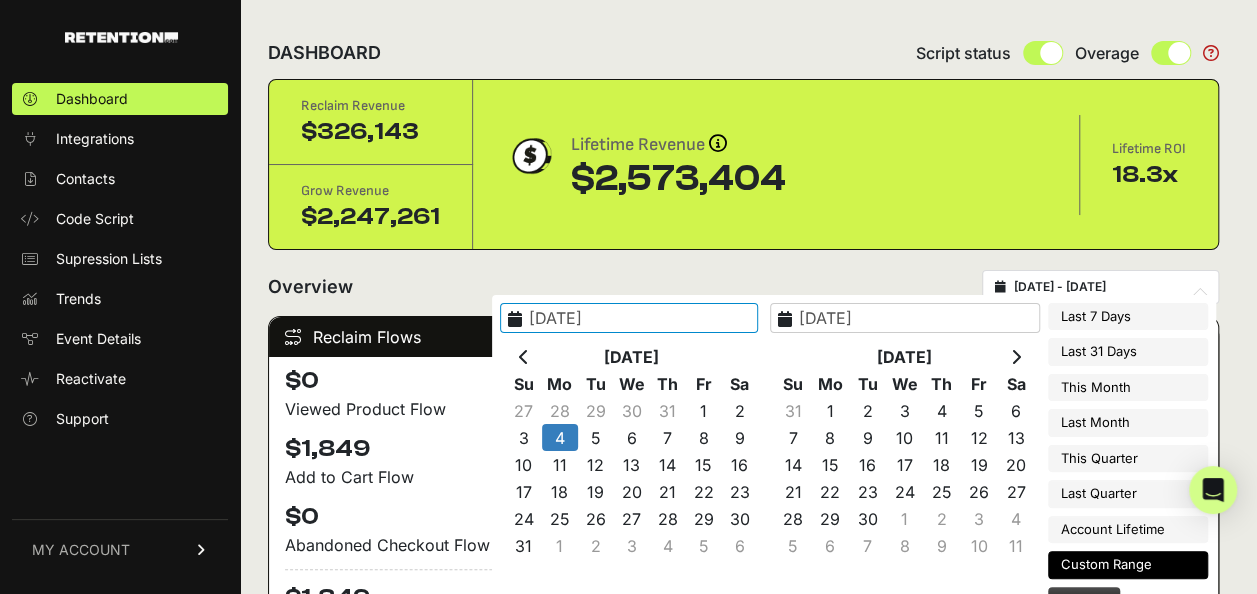 type on "[DATE]" 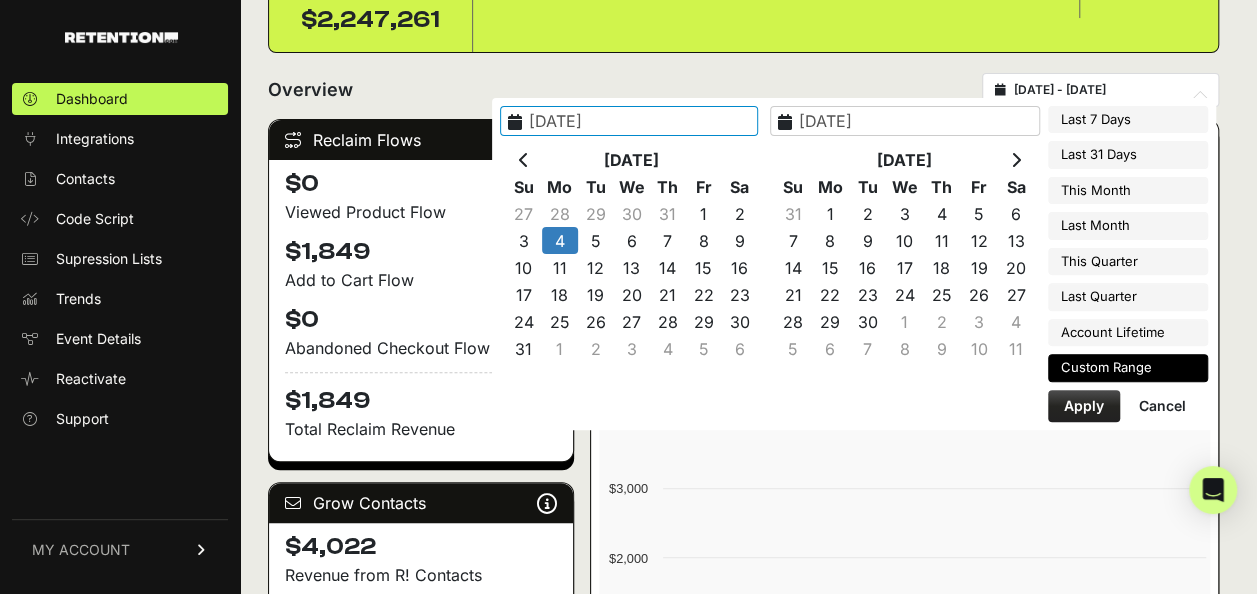 scroll, scrollTop: 200, scrollLeft: 0, axis: vertical 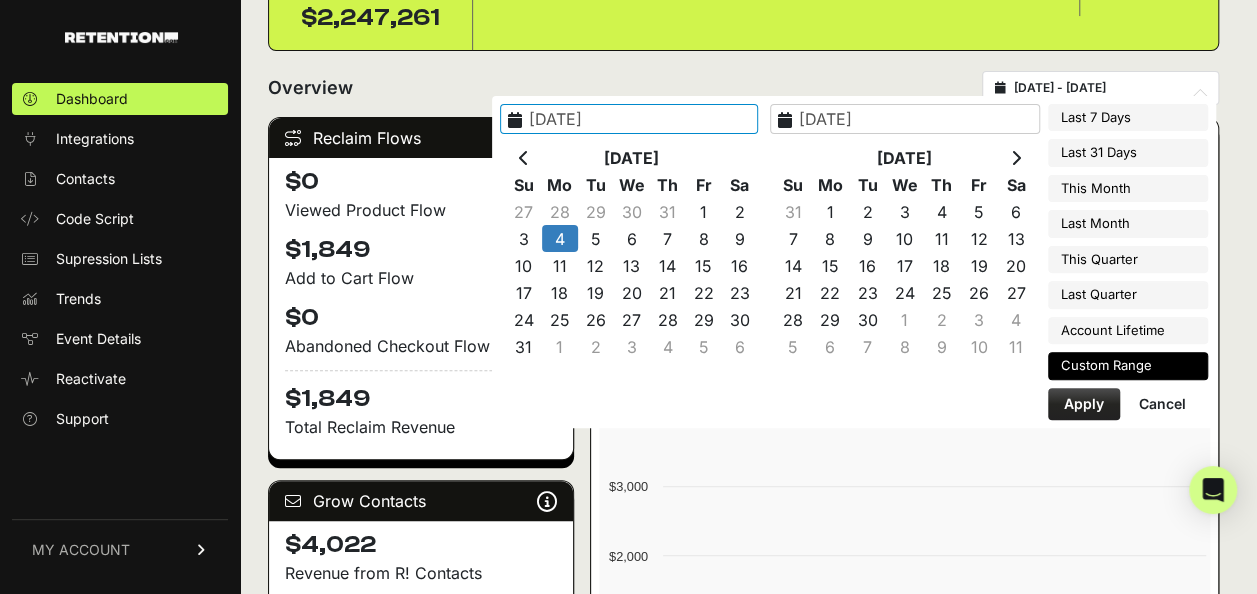 click on "Apply" at bounding box center [1084, 404] 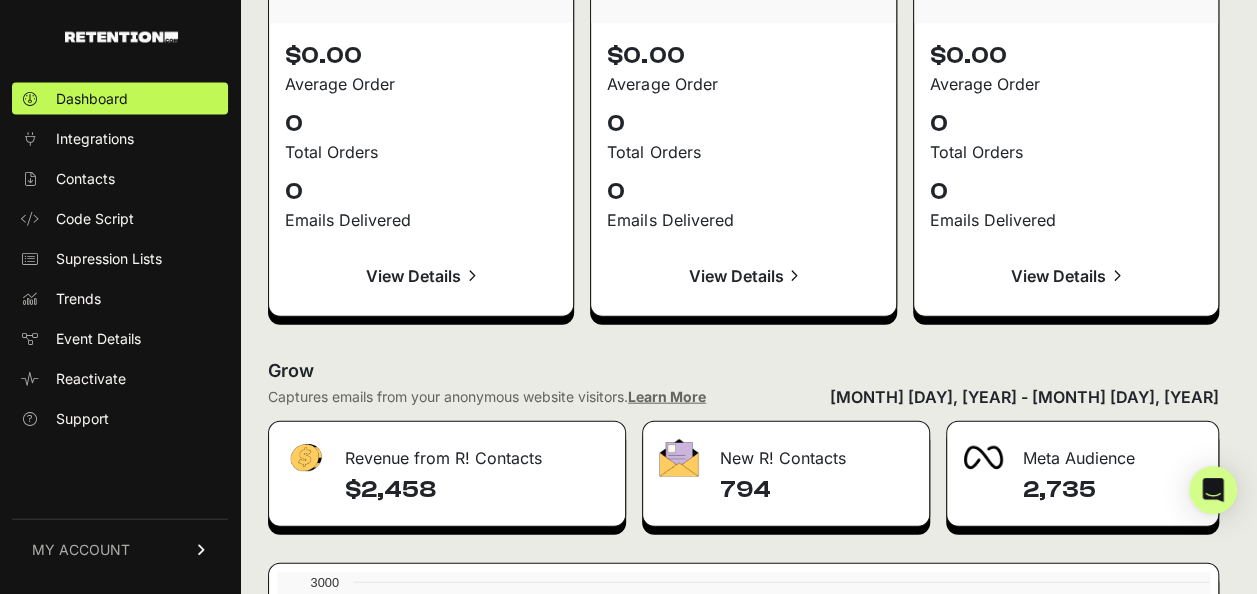 scroll, scrollTop: 2510, scrollLeft: 0, axis: vertical 